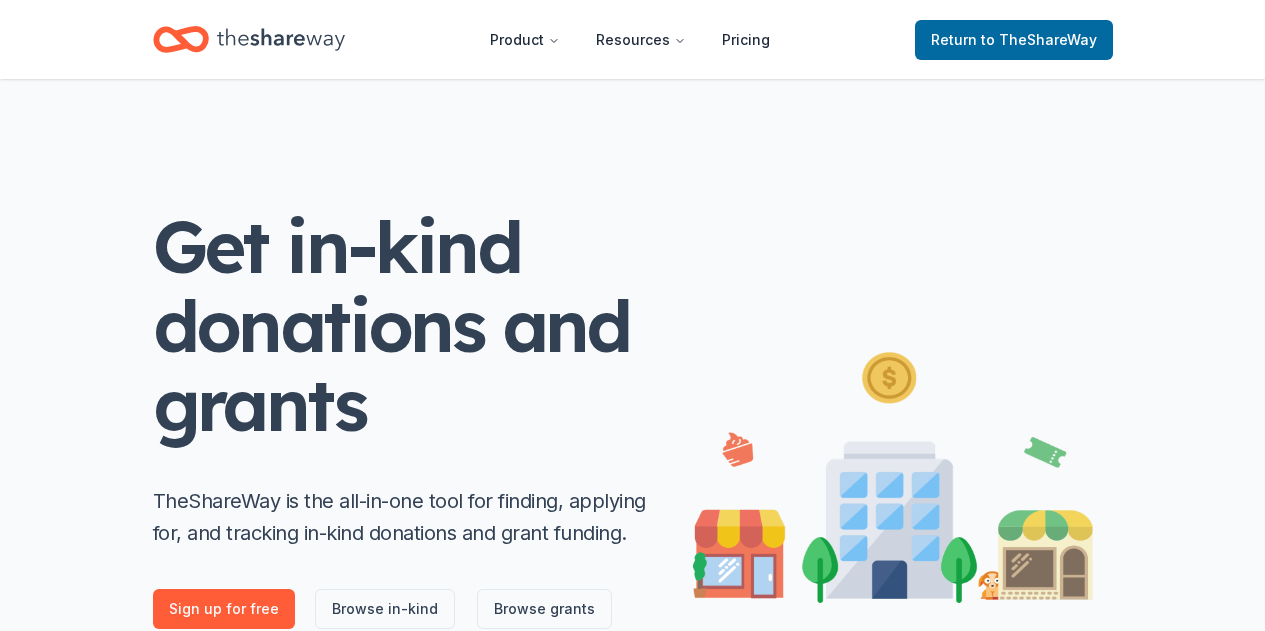 scroll, scrollTop: 0, scrollLeft: 0, axis: both 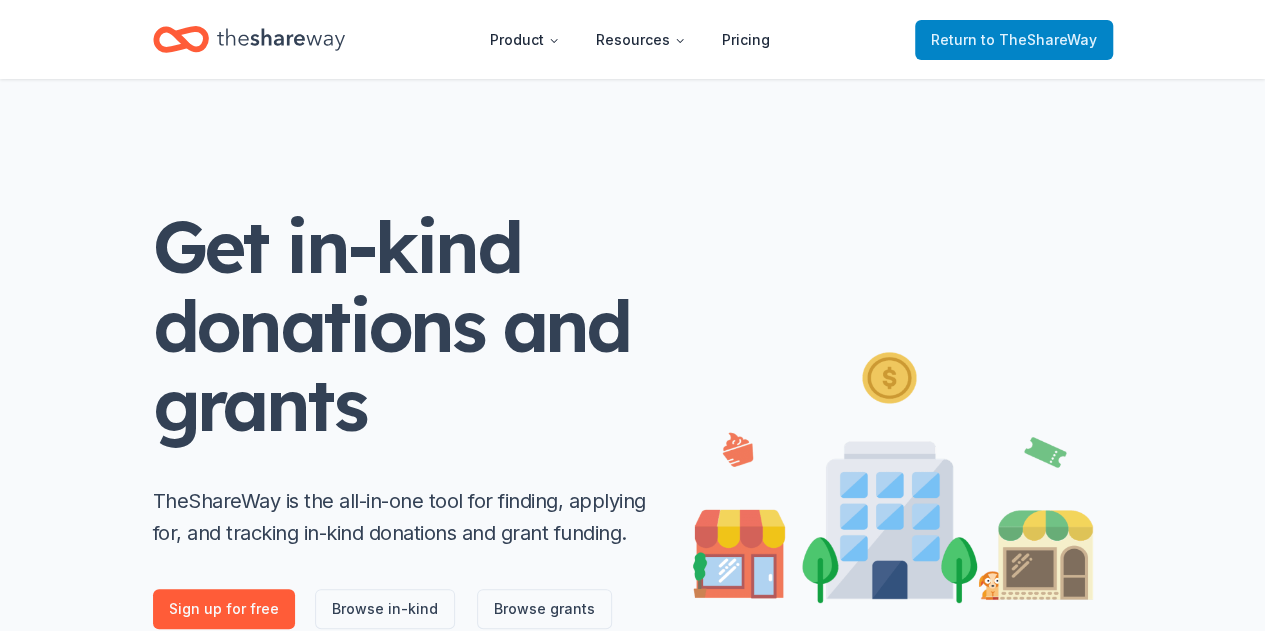 click on "Return to TheShareWay" at bounding box center (1014, 40) 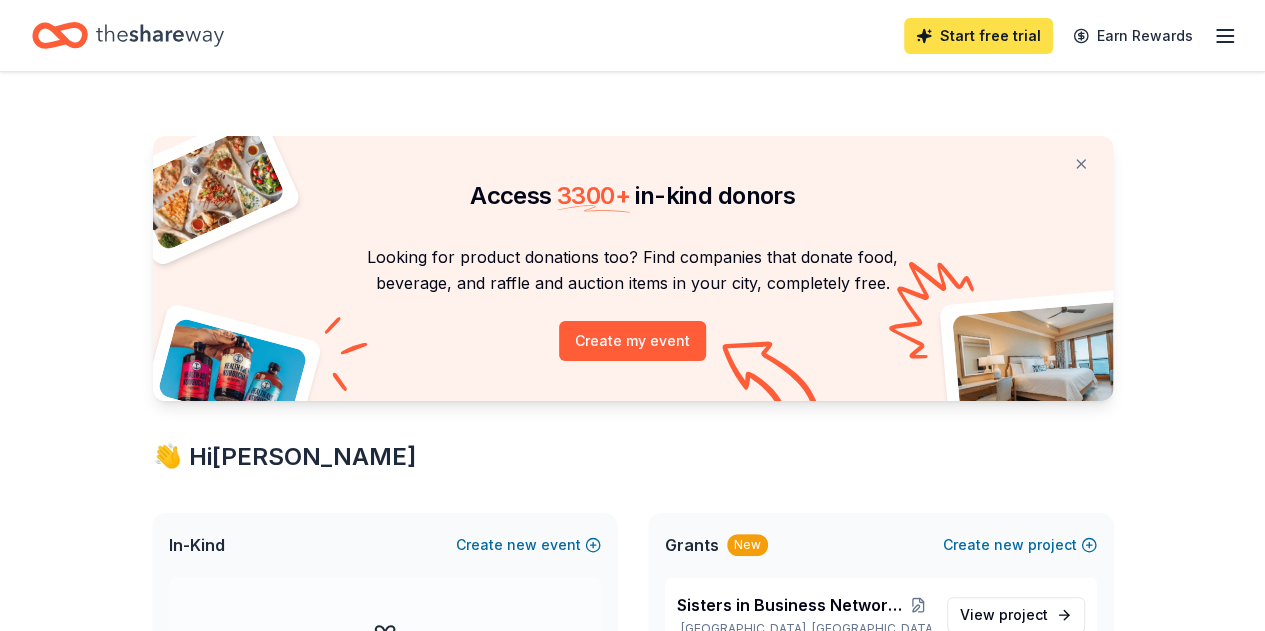 click on "Start free  trial" at bounding box center [978, 36] 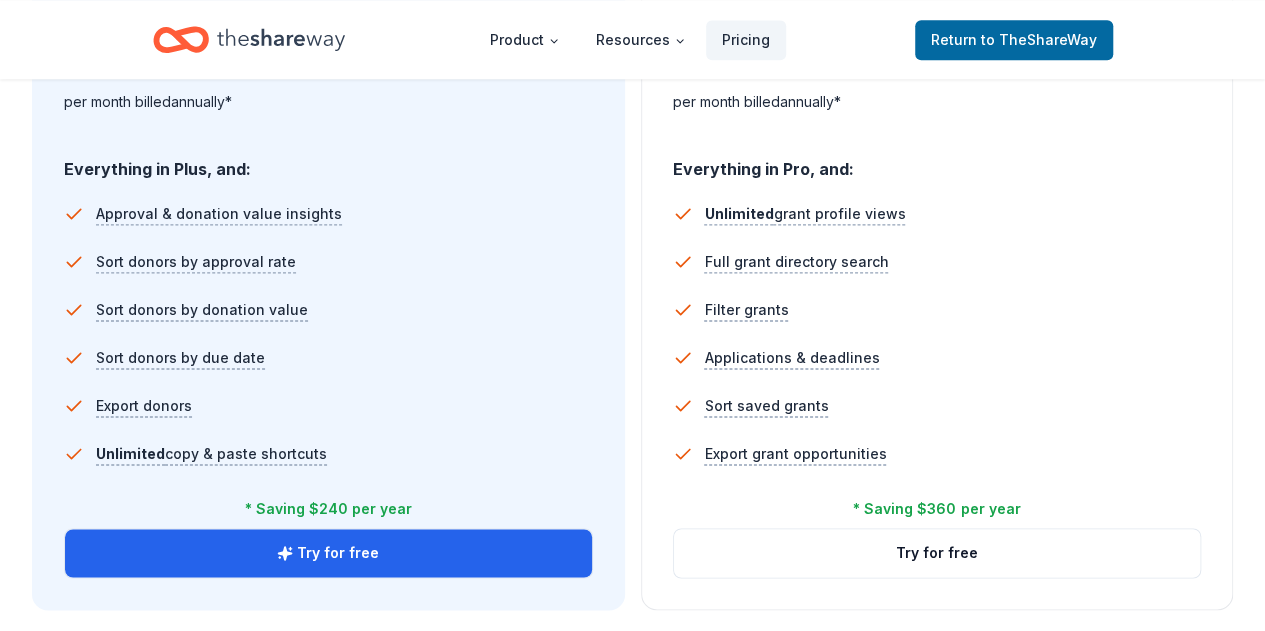 scroll, scrollTop: 0, scrollLeft: 0, axis: both 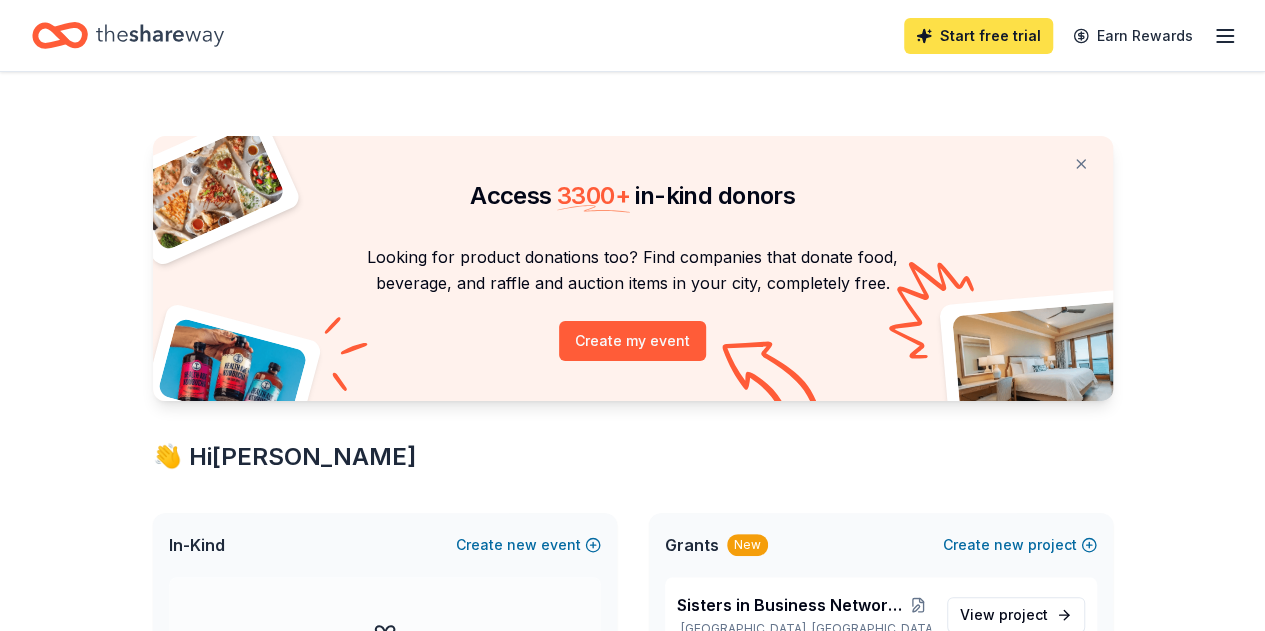 click on "Start free  trial" at bounding box center [978, 36] 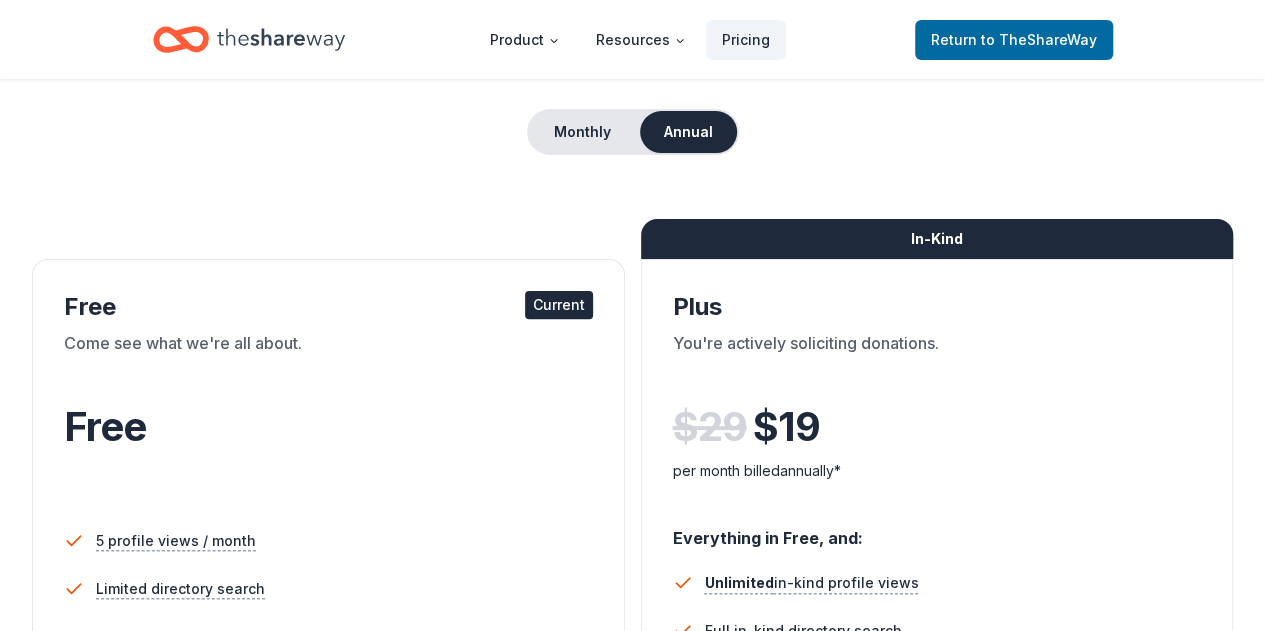 scroll, scrollTop: 0, scrollLeft: 0, axis: both 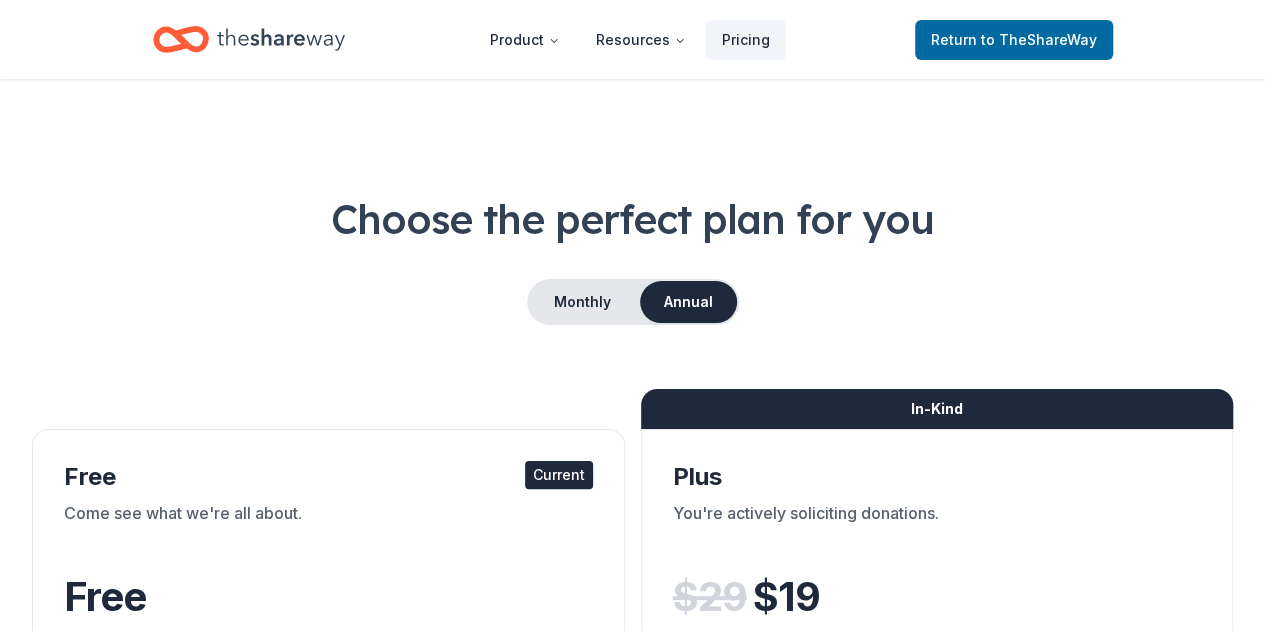 click on "Come see what we're all about." at bounding box center (328, 529) 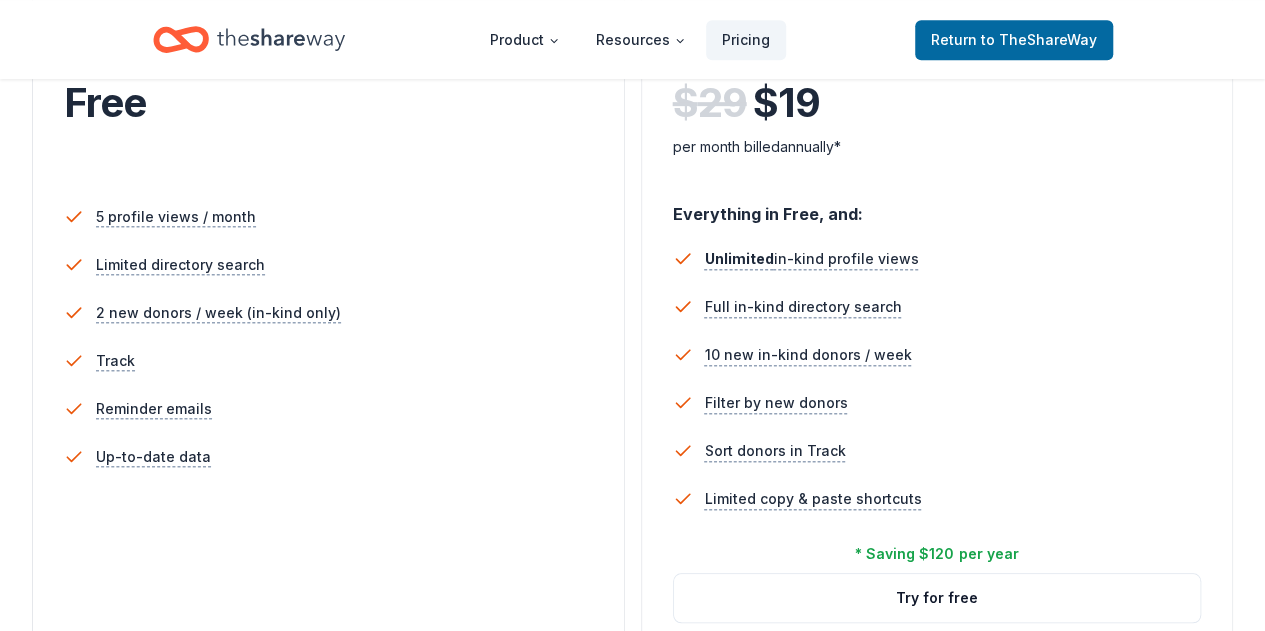 scroll, scrollTop: 0, scrollLeft: 0, axis: both 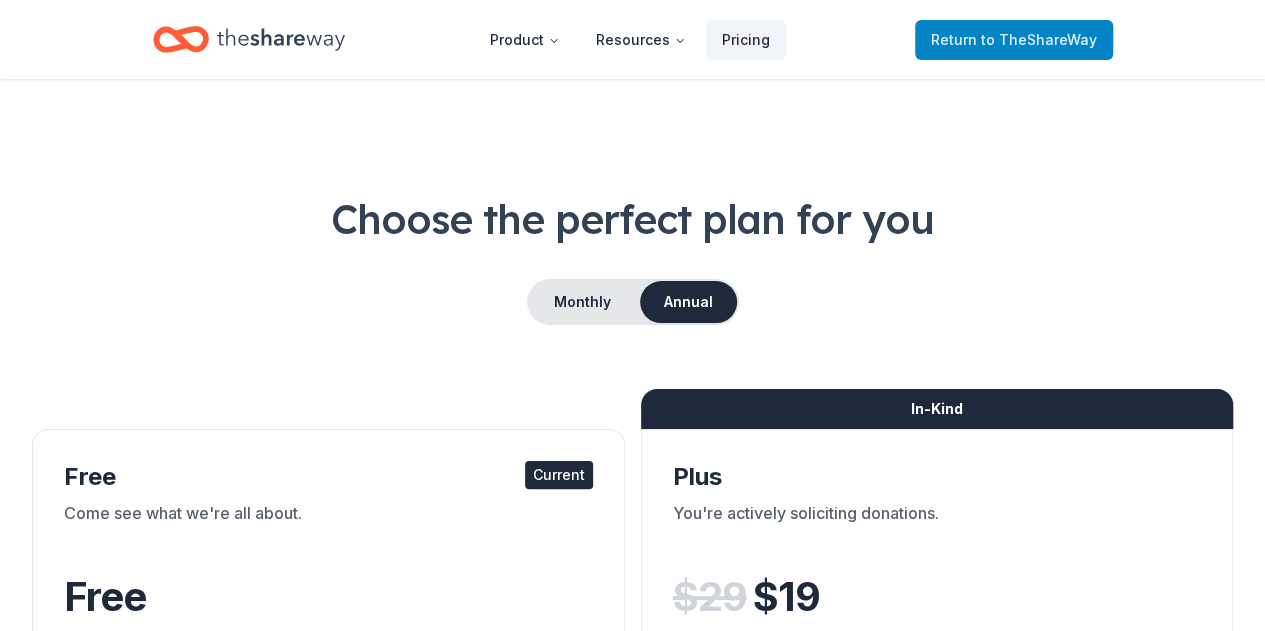 click on "to TheShareWay" at bounding box center [1039, 39] 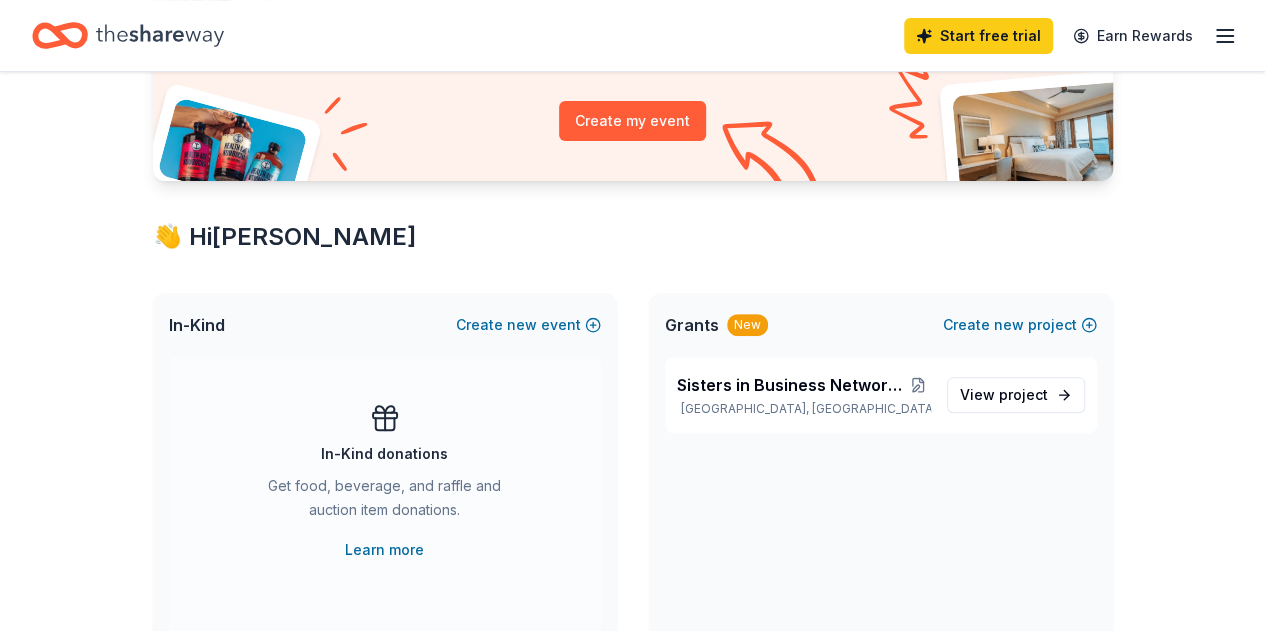 scroll, scrollTop: 240, scrollLeft: 0, axis: vertical 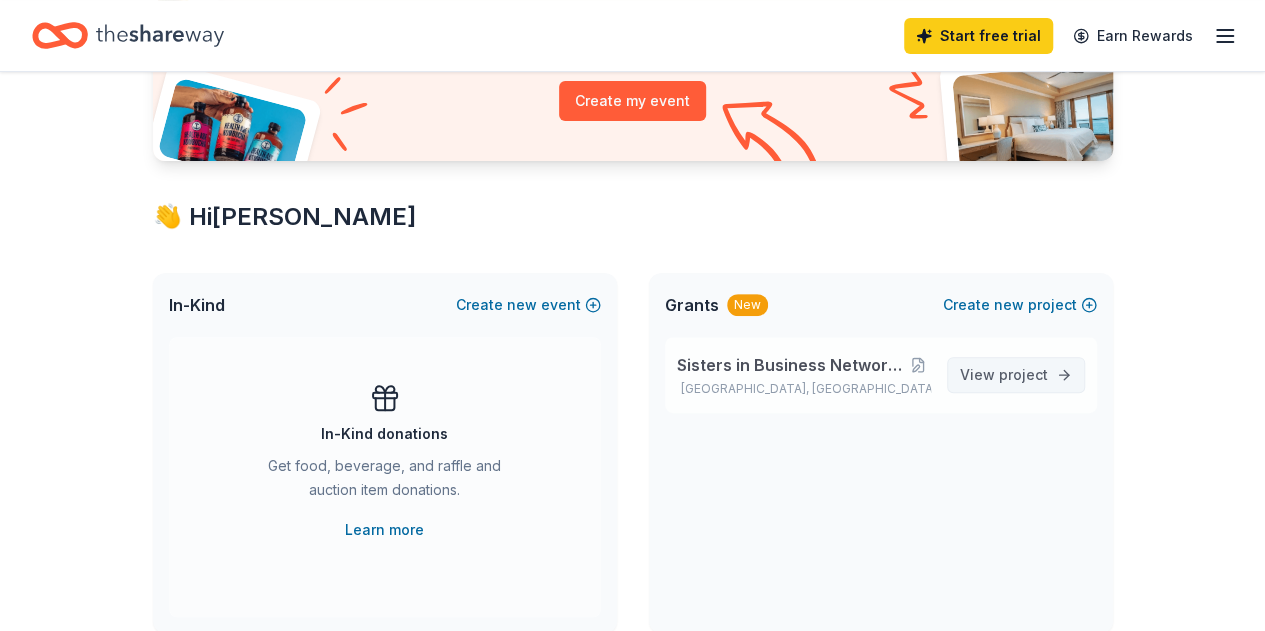 click on "View   project" at bounding box center (1004, 375) 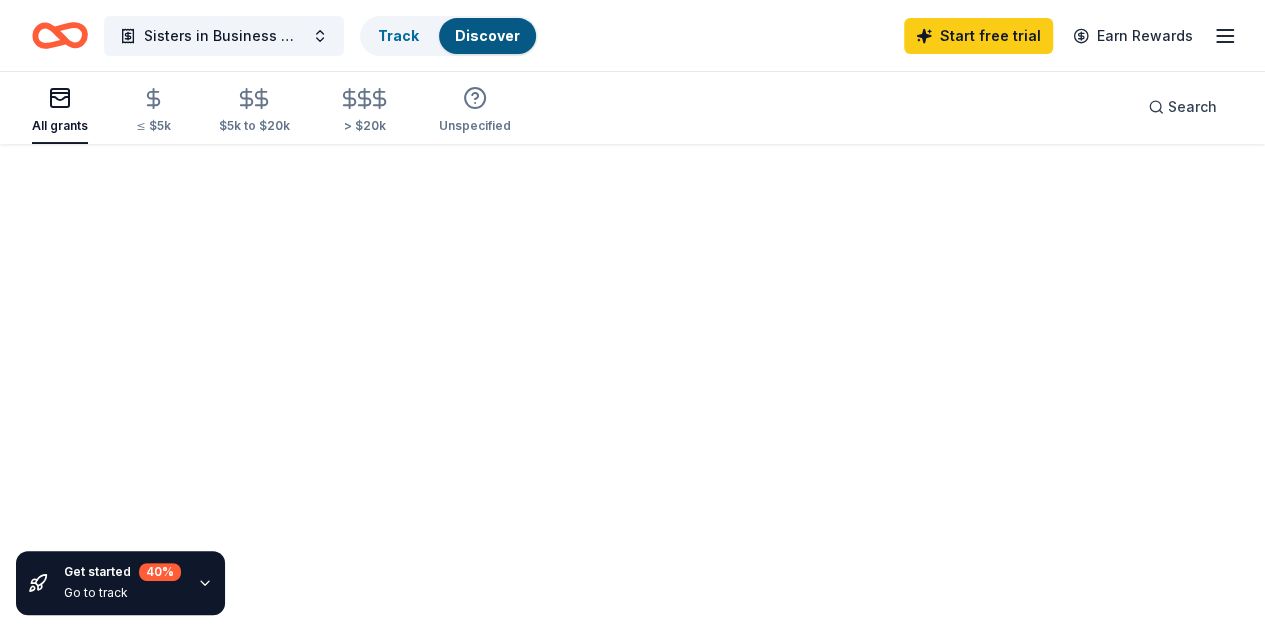 scroll, scrollTop: 0, scrollLeft: 0, axis: both 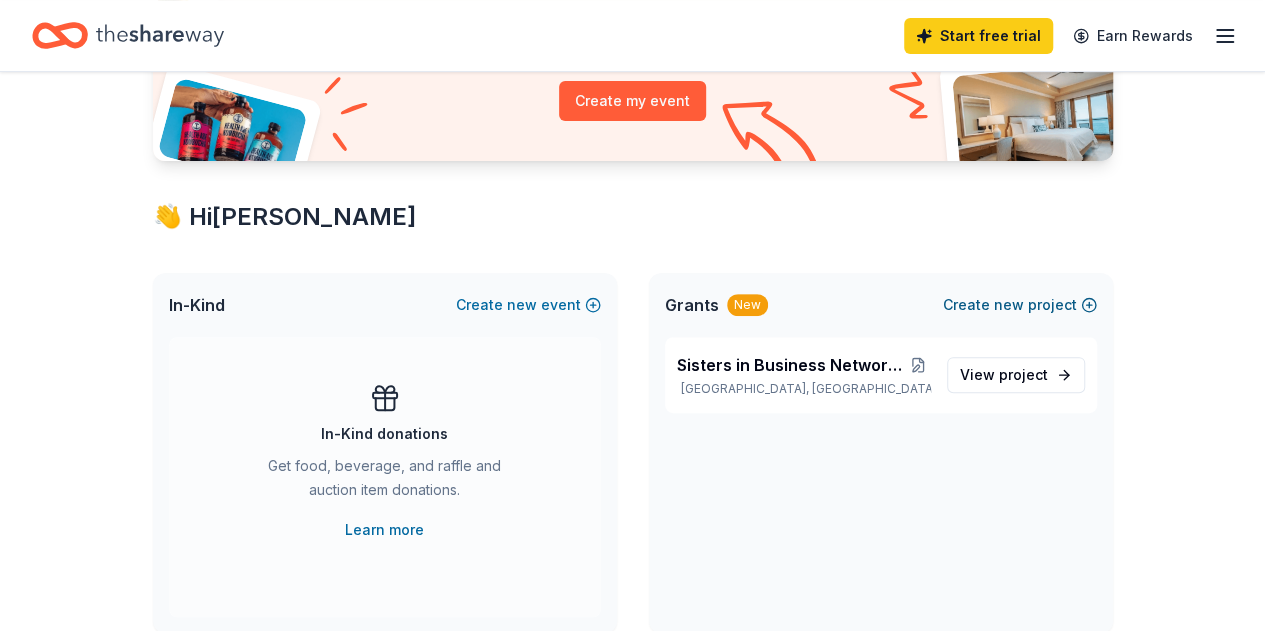 click on "new" at bounding box center (1009, 305) 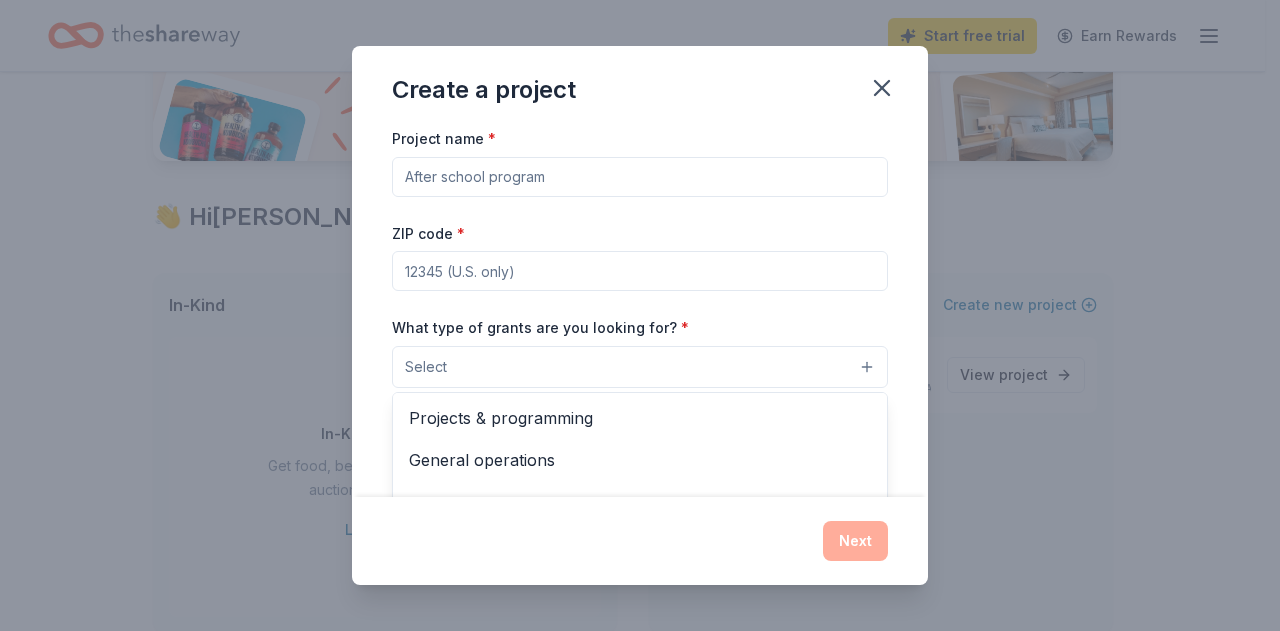 click on "Select" at bounding box center (640, 367) 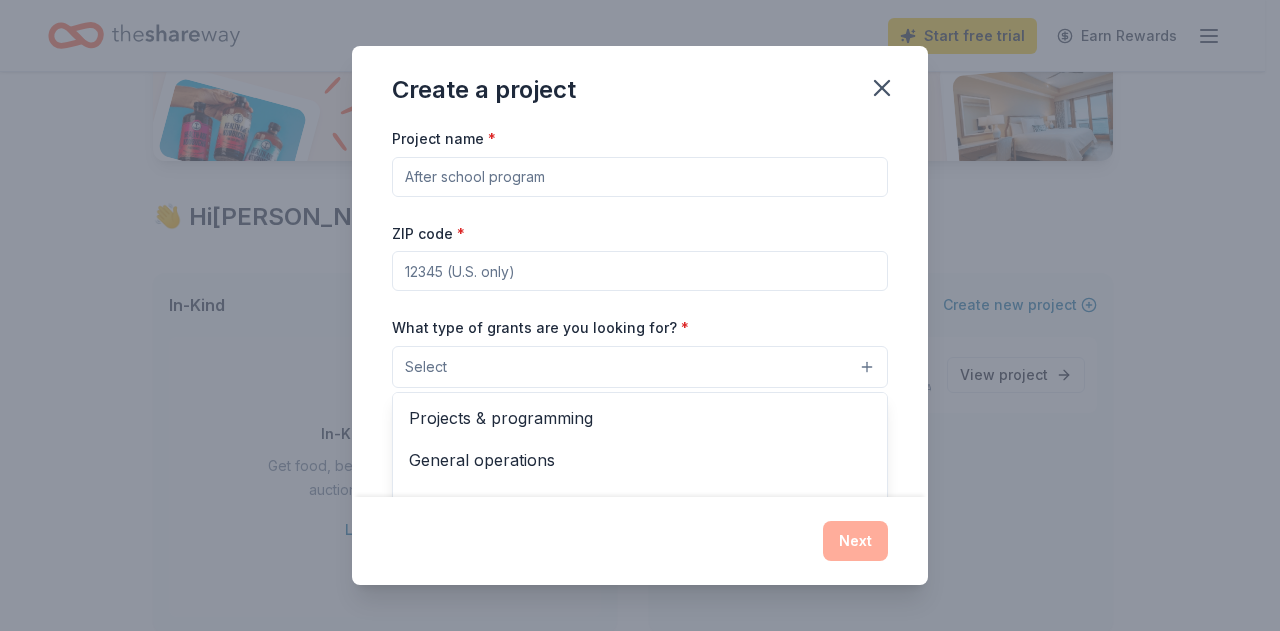 click on "Create a project Project name * ZIP code * What type of grants are you looking for? * Select Projects & programming General operations Capital Scholarship Research Education Exhibitions Conference Training and capacity building Fellowship Other What is your project about? * We use this to match you to relevant grant opportunities.   See examples We recommend at least 300 characters to get the best grant matches. Send me reminders Email me reminders of grant application deadlines Next" at bounding box center (640, 315) 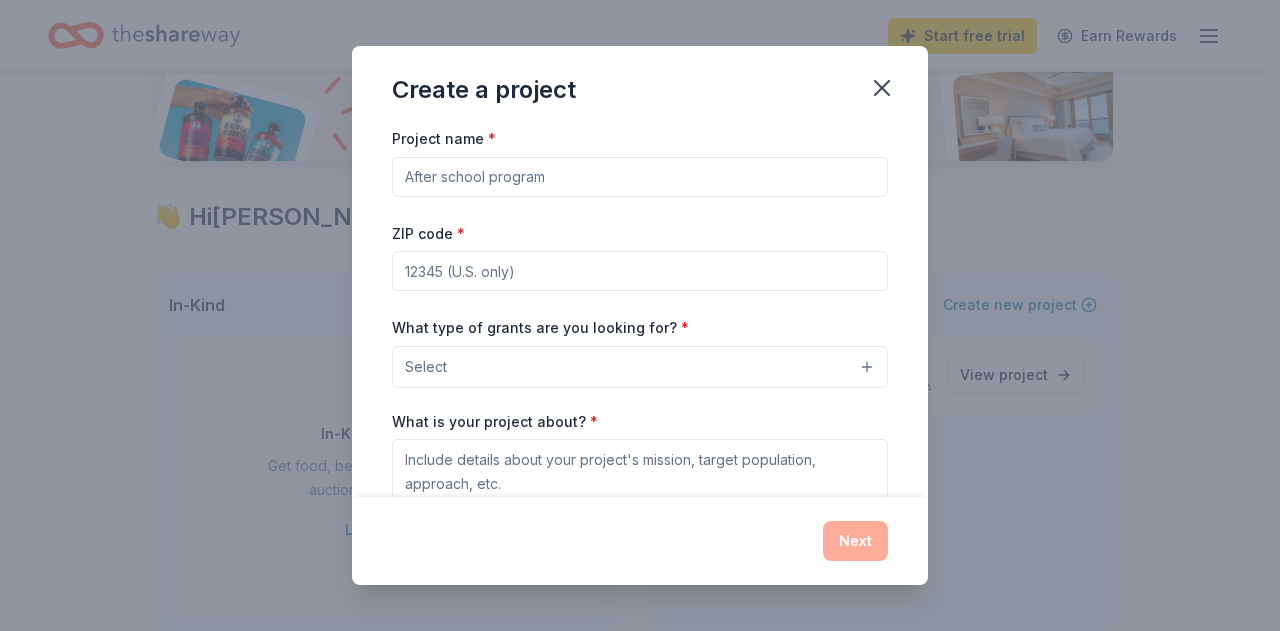 click 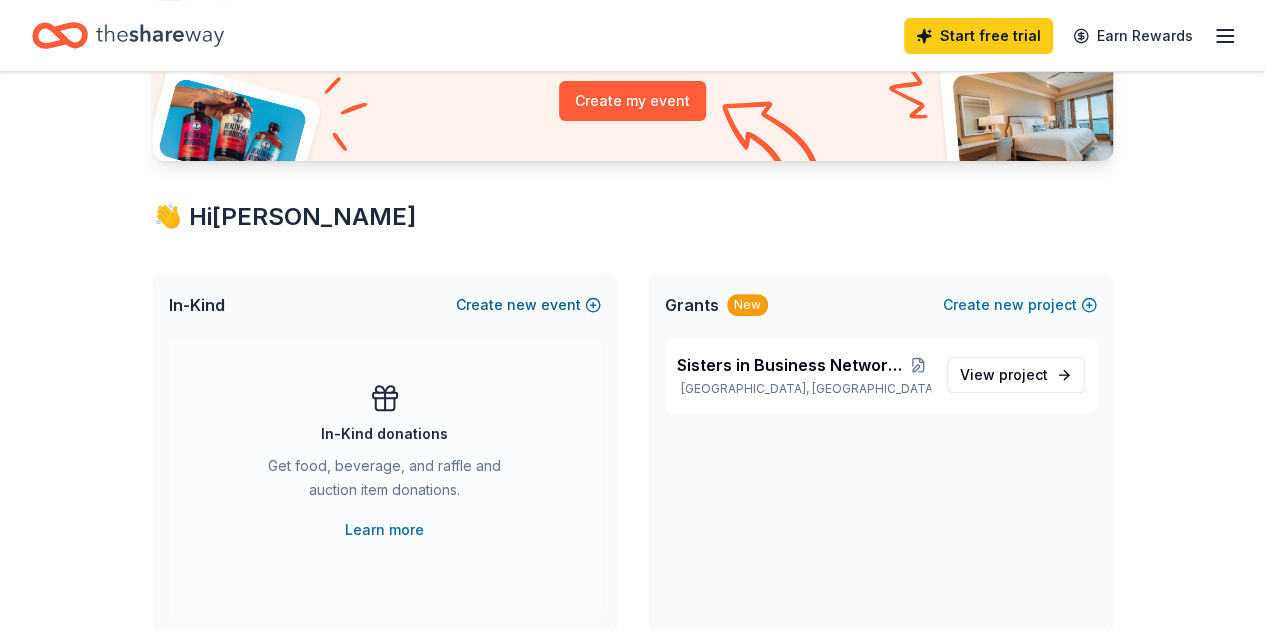 click on "new" at bounding box center [522, 305] 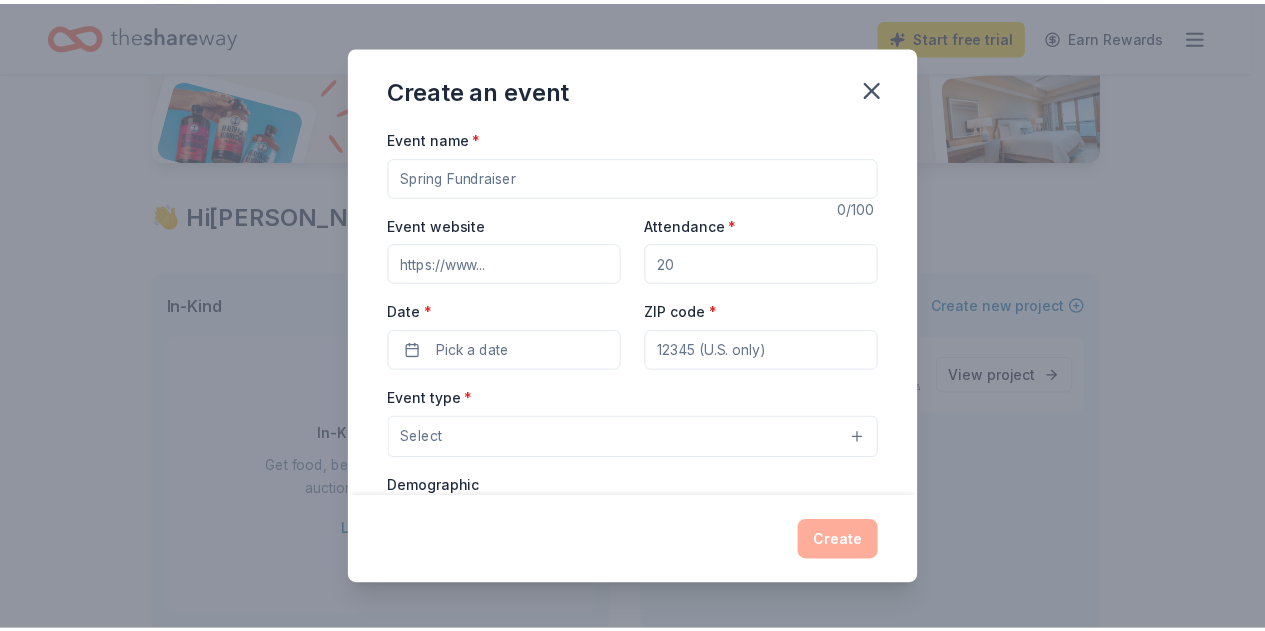 scroll, scrollTop: 324, scrollLeft: 0, axis: vertical 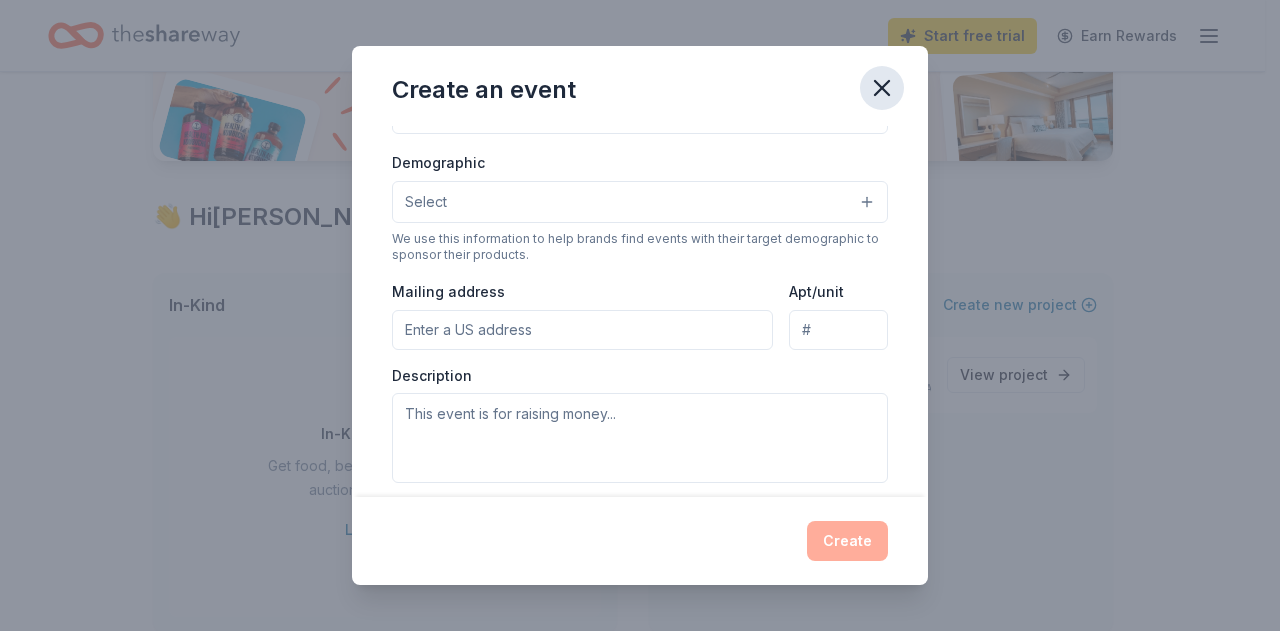 click 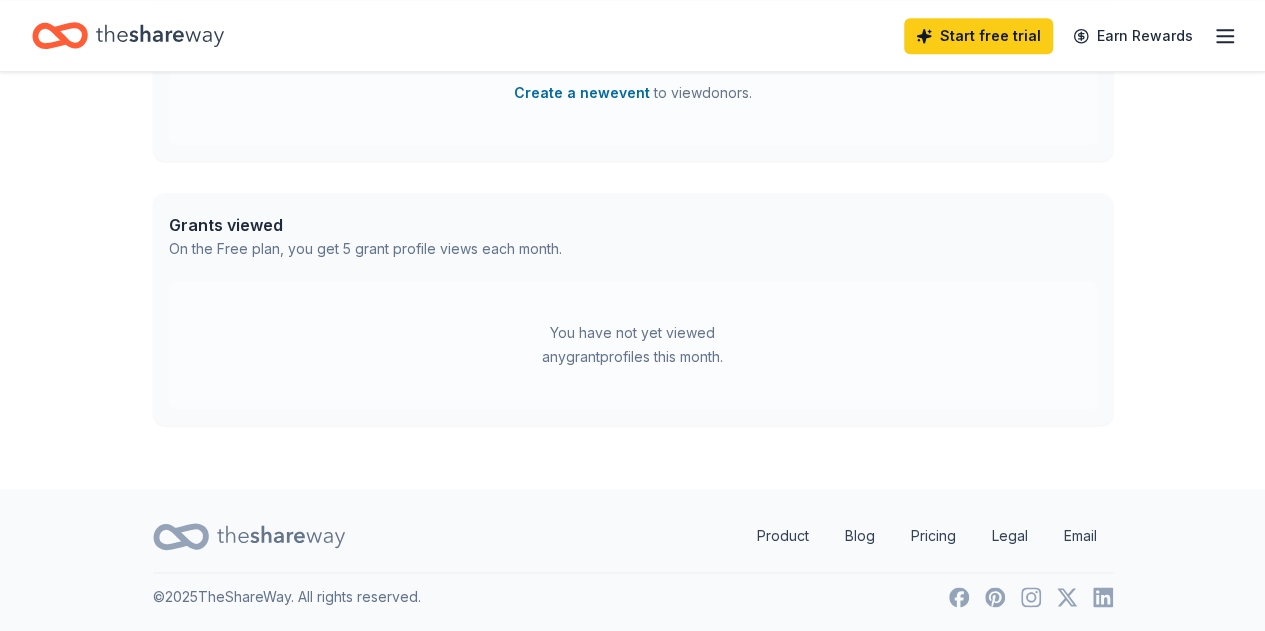 scroll, scrollTop: 464, scrollLeft: 0, axis: vertical 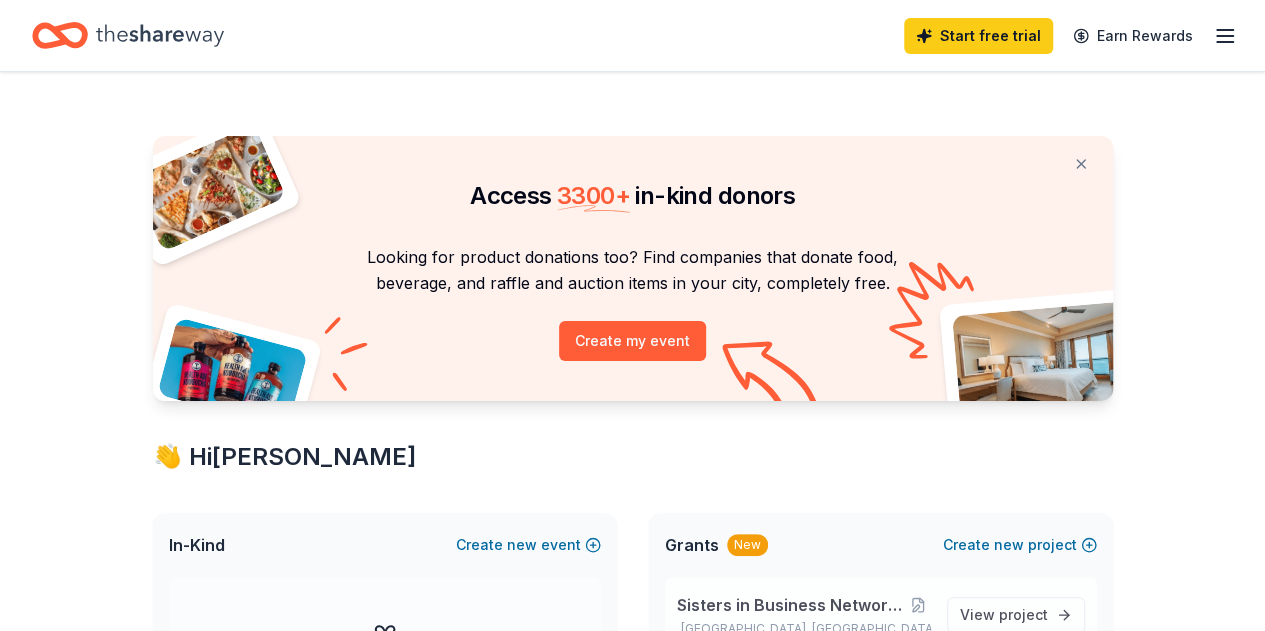 click on "Sisters in Business Network Gwinnett Startup" at bounding box center (791, 605) 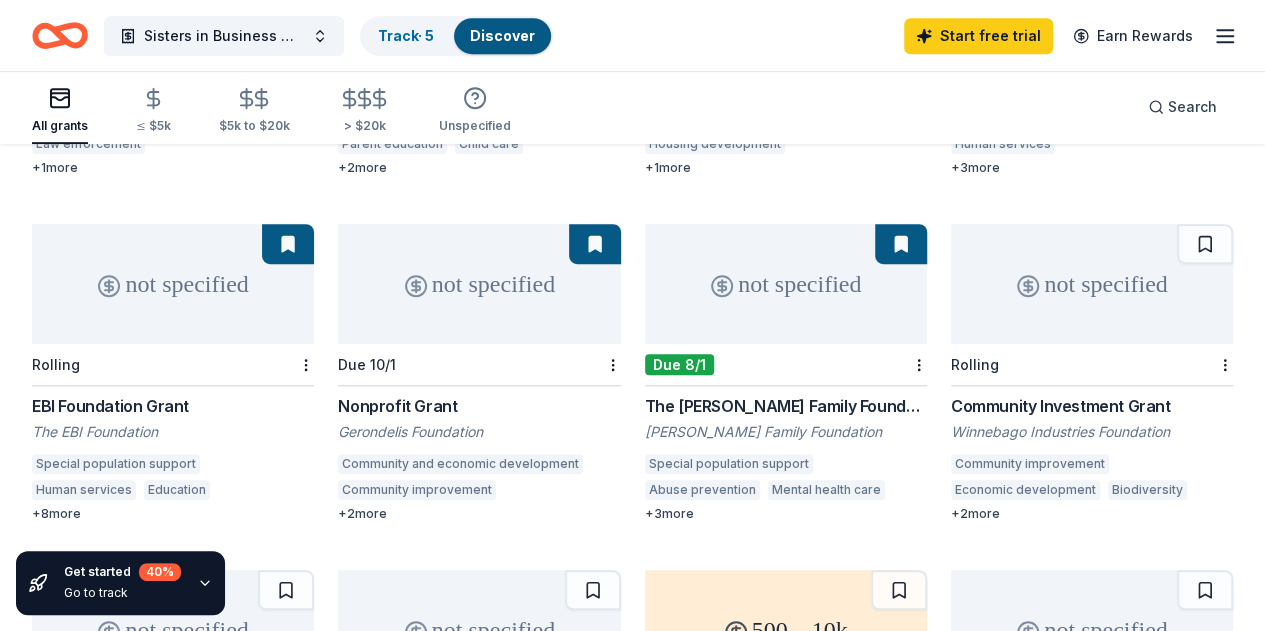 scroll, scrollTop: 520, scrollLeft: 0, axis: vertical 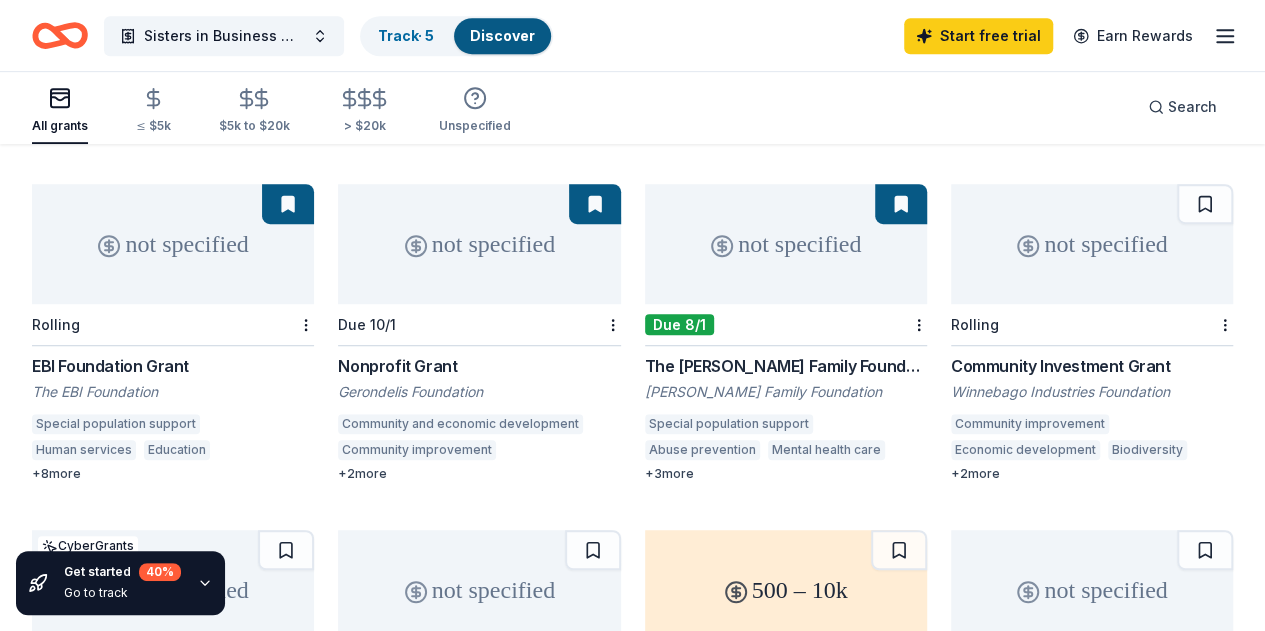 click on "The Scaife Family Foundation Grant" at bounding box center [786, 366] 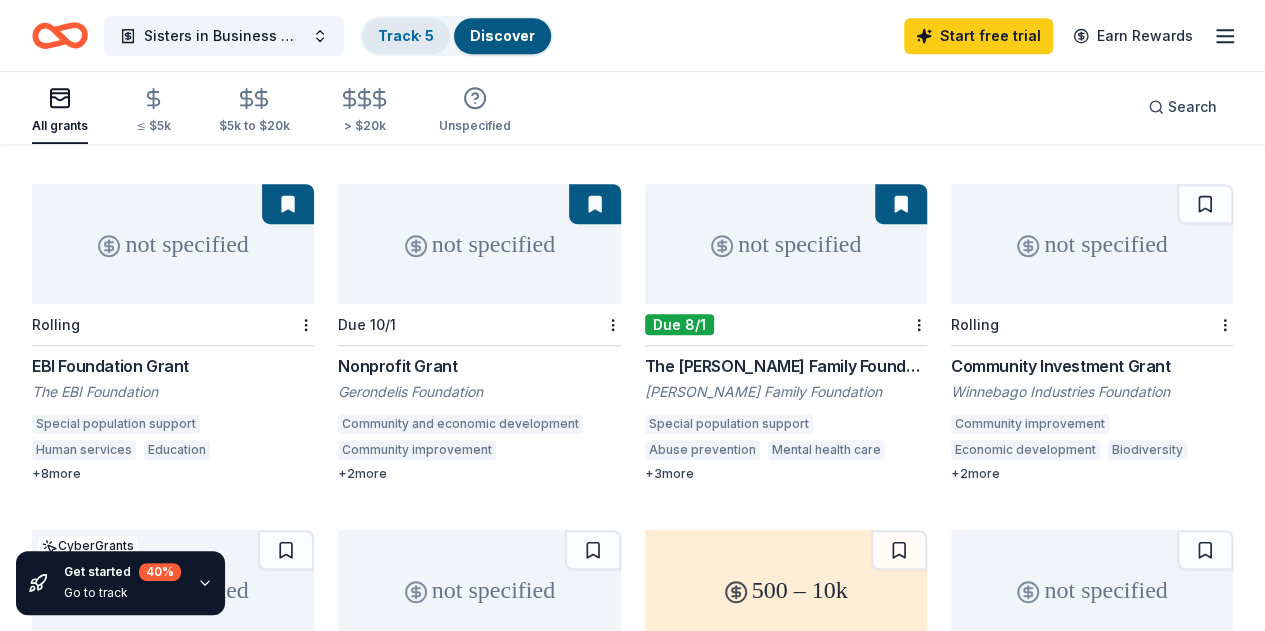 click on "Track  · 5" at bounding box center (406, 35) 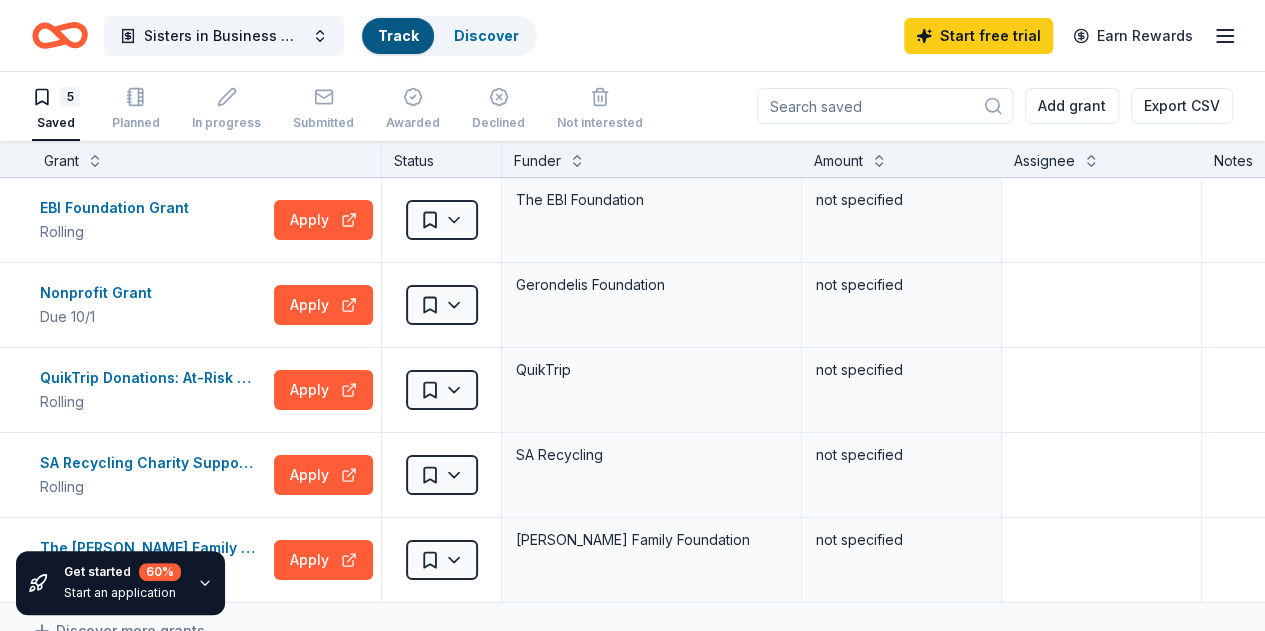 scroll, scrollTop: 0, scrollLeft: 0, axis: both 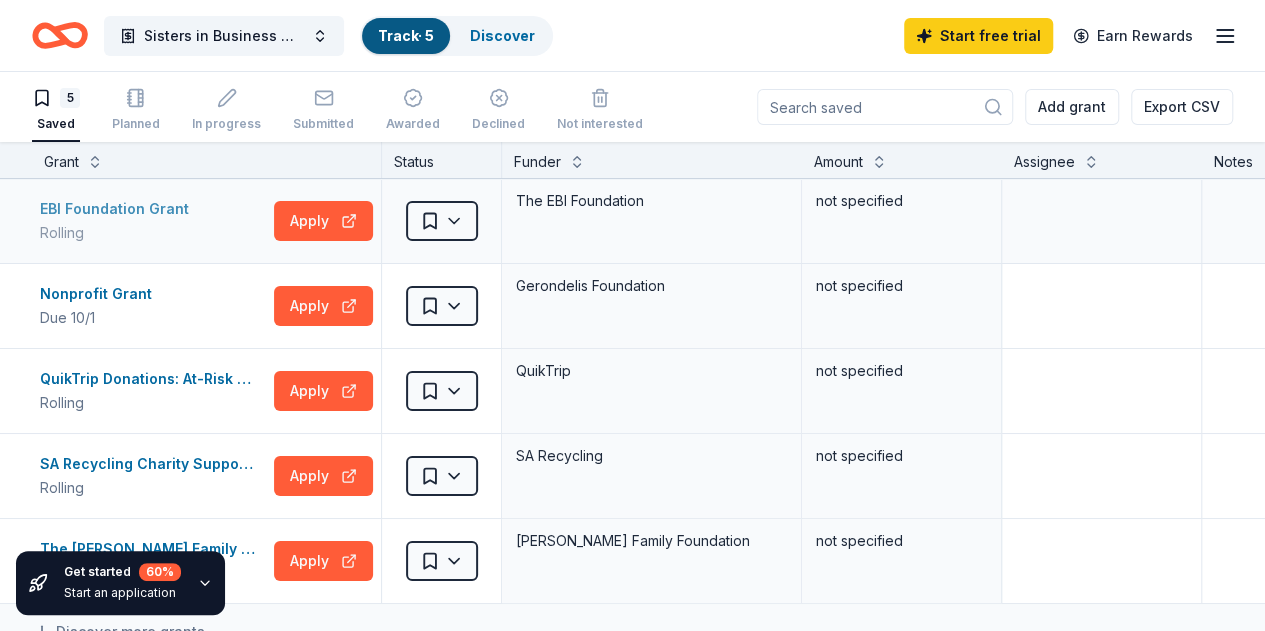 click on "EBI Foundation Grant" at bounding box center (118, 209) 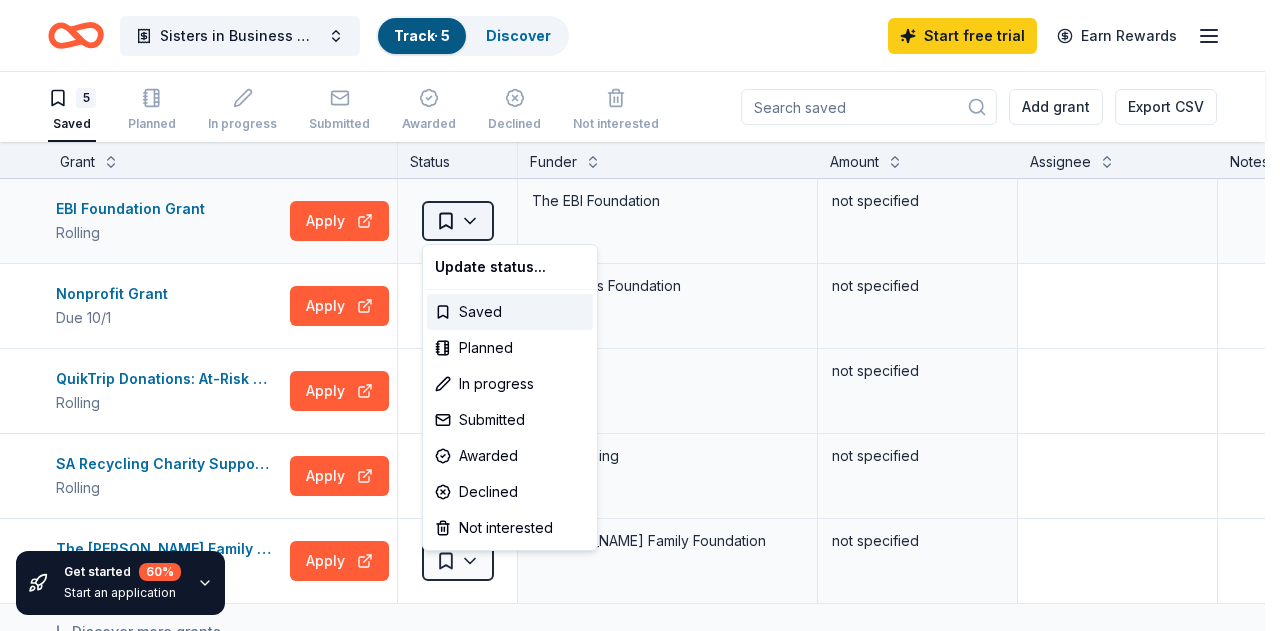 click on "Sisters in Business Network Gwinnett Startup Track  · 5 Discover Start free  trial Earn Rewards 5 Saved Planned In progress Submitted Awarded Declined Not interested Add grant Export CSV Get started 60 % Start an application Grant Status Funder Amount Assignee Notes EBI Foundation Grant Rolling Apply Saved The EBI Foundation not specified Nonprofit Grant Due 10/1 Apply Saved Gerondelis Foundation not specified QuikTrip Donations: At-Risk Youth and Early Childhood Education Rolling Apply Saved QuikTrip not specified SA Recycling Charity Support Grant Rolling Apply Saved SA Recycling not specified The Scaife Family Foundation Grant Due 8/1 Apply Saved Scaife Family Foundation not specified   Discover more grants Saved Update status... Saved Planned In progress Submitted Awarded Declined Not interested" at bounding box center [640, 315] 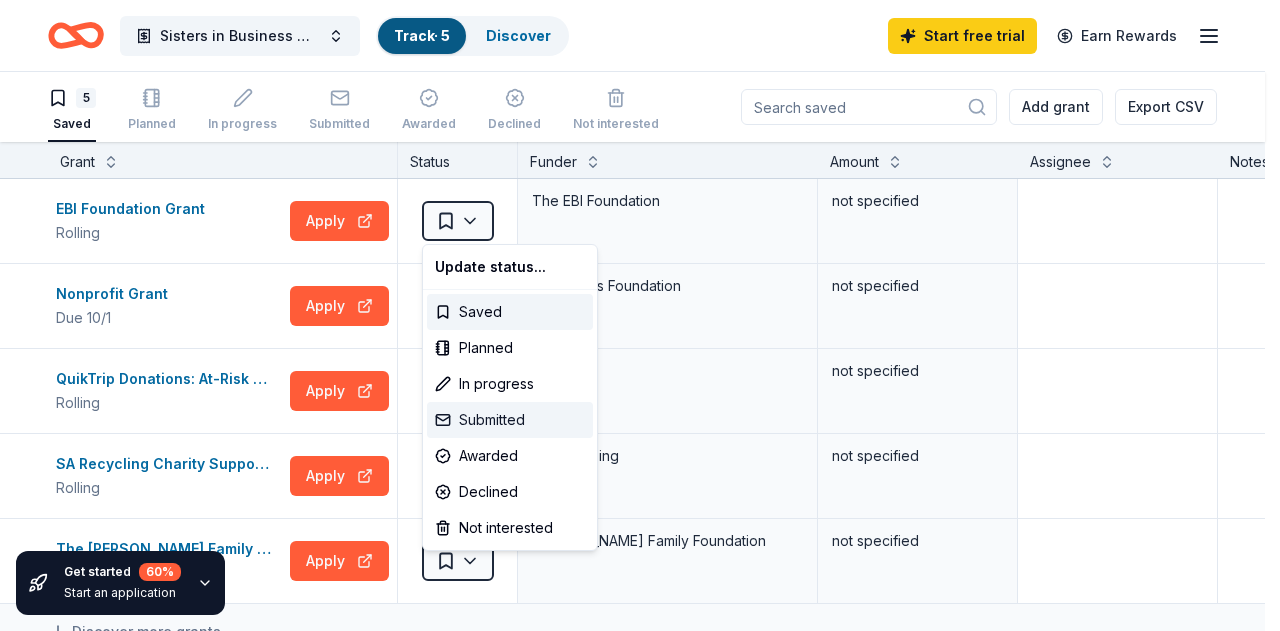 click on "Submitted" at bounding box center [510, 420] 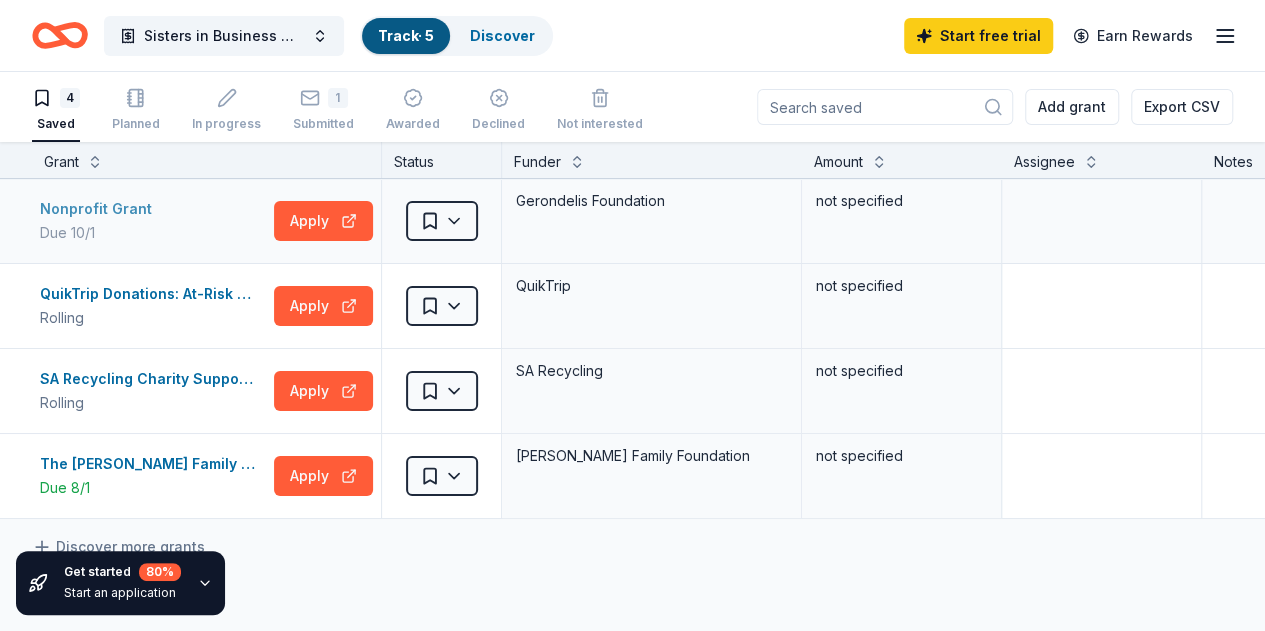 click on "Nonprofit Grant" at bounding box center (100, 209) 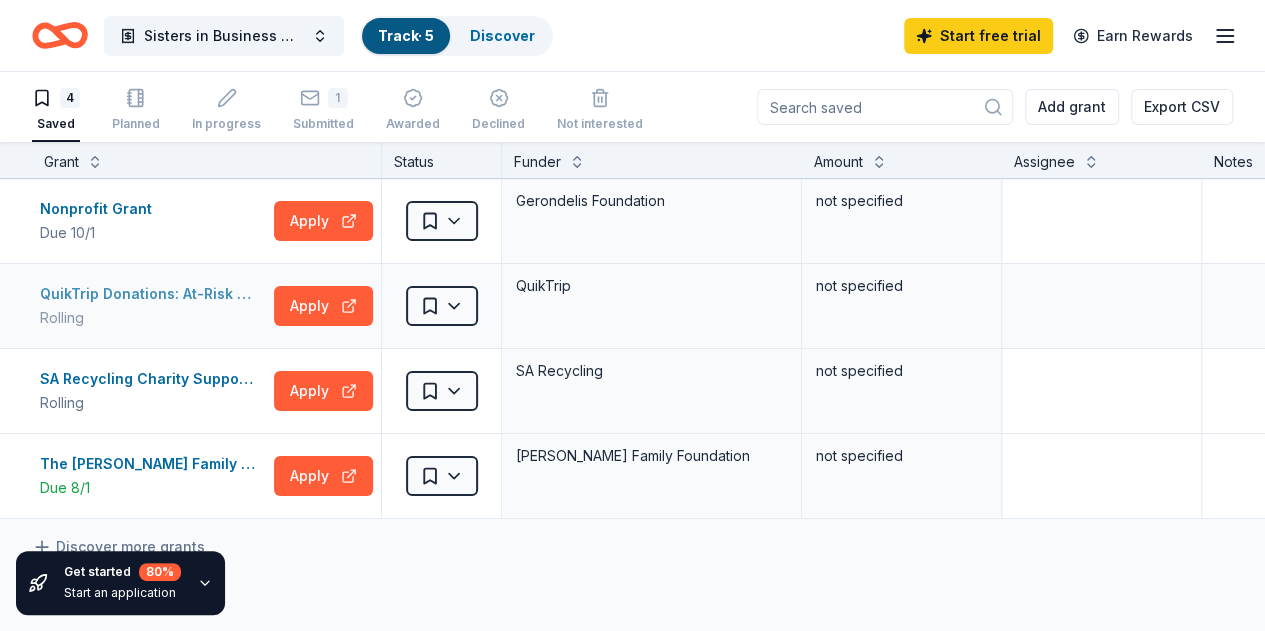 click on "QuikTrip Donations: At-Risk Youth and Early Childhood Education" at bounding box center [153, 294] 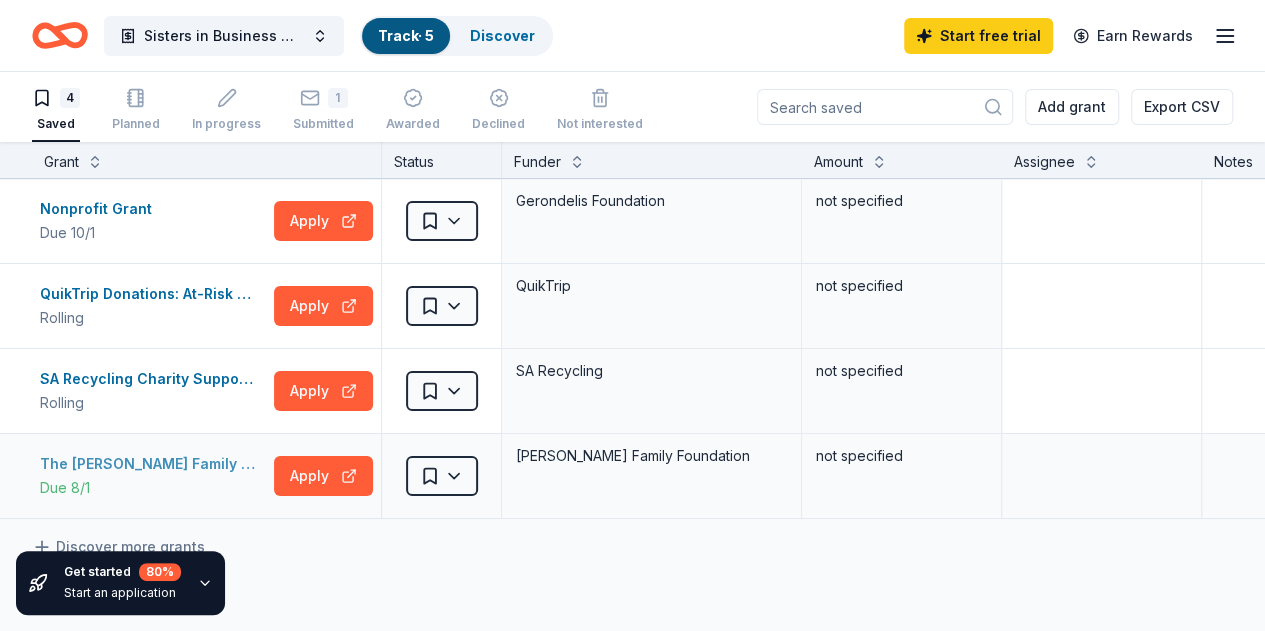 click on "The Scaife Family Foundation Grant" at bounding box center (153, 464) 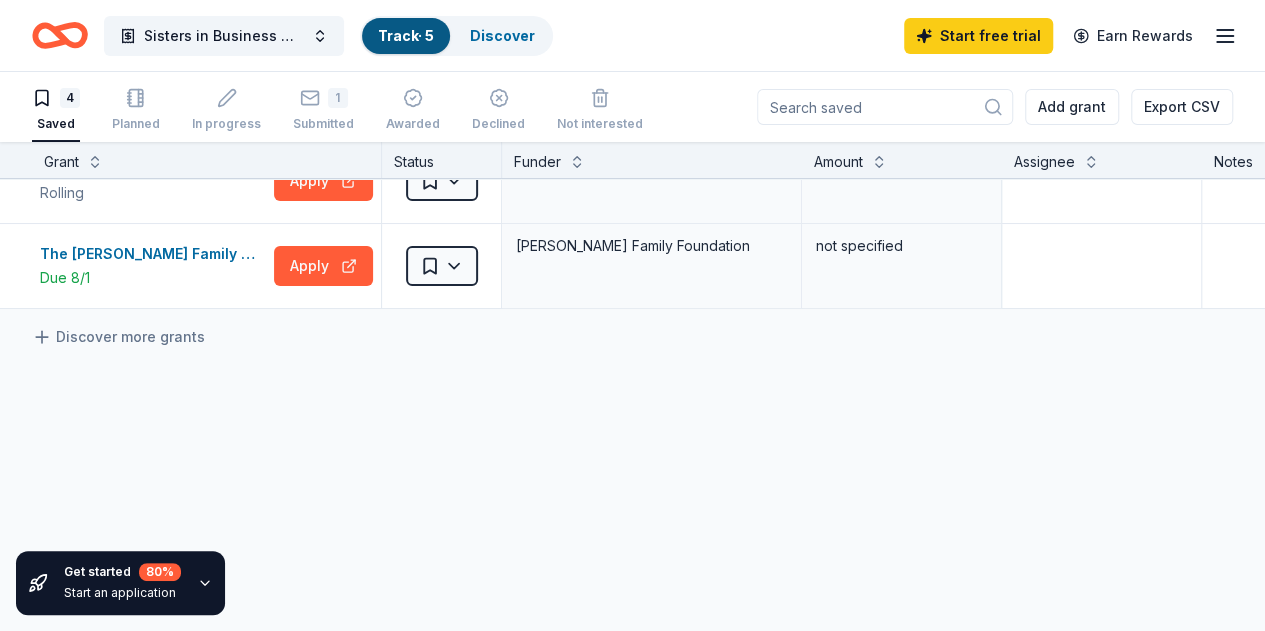 scroll, scrollTop: 240, scrollLeft: 0, axis: vertical 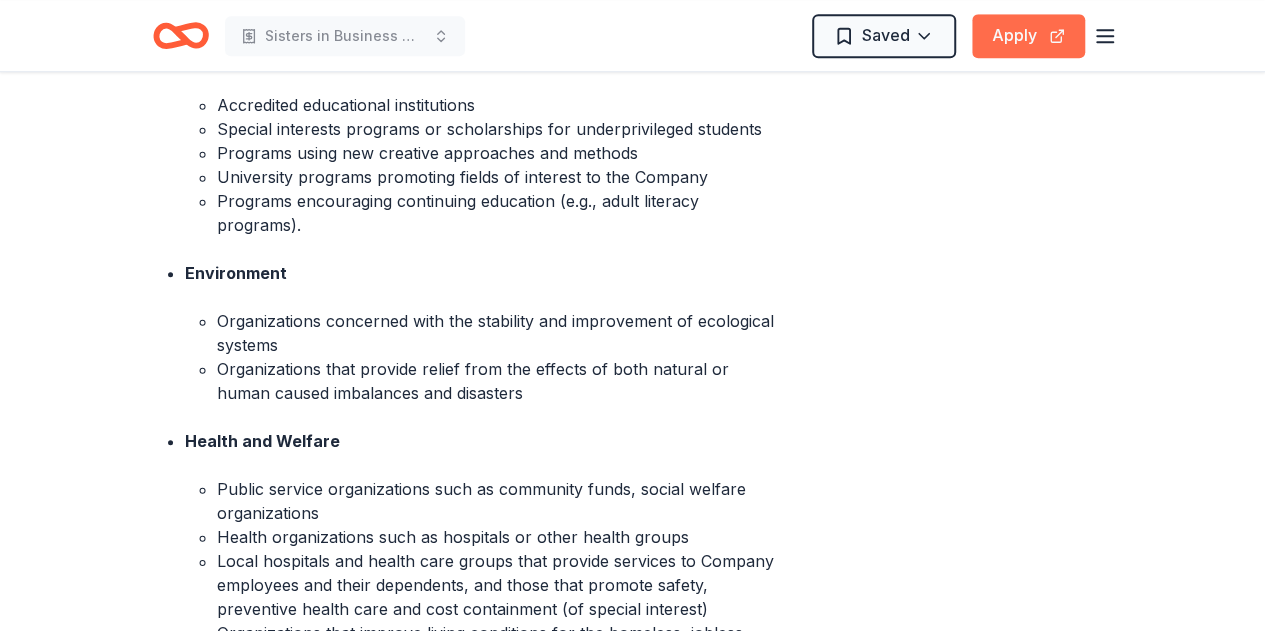 click on "Apply" at bounding box center [1028, 36] 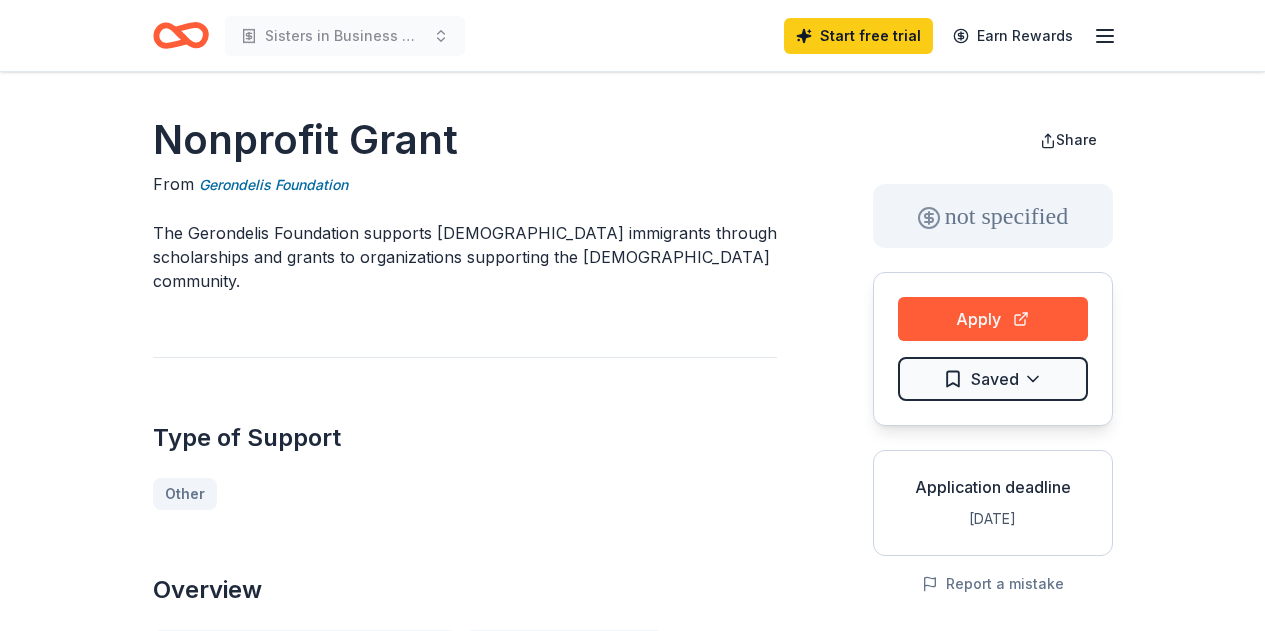 scroll, scrollTop: 0, scrollLeft: 0, axis: both 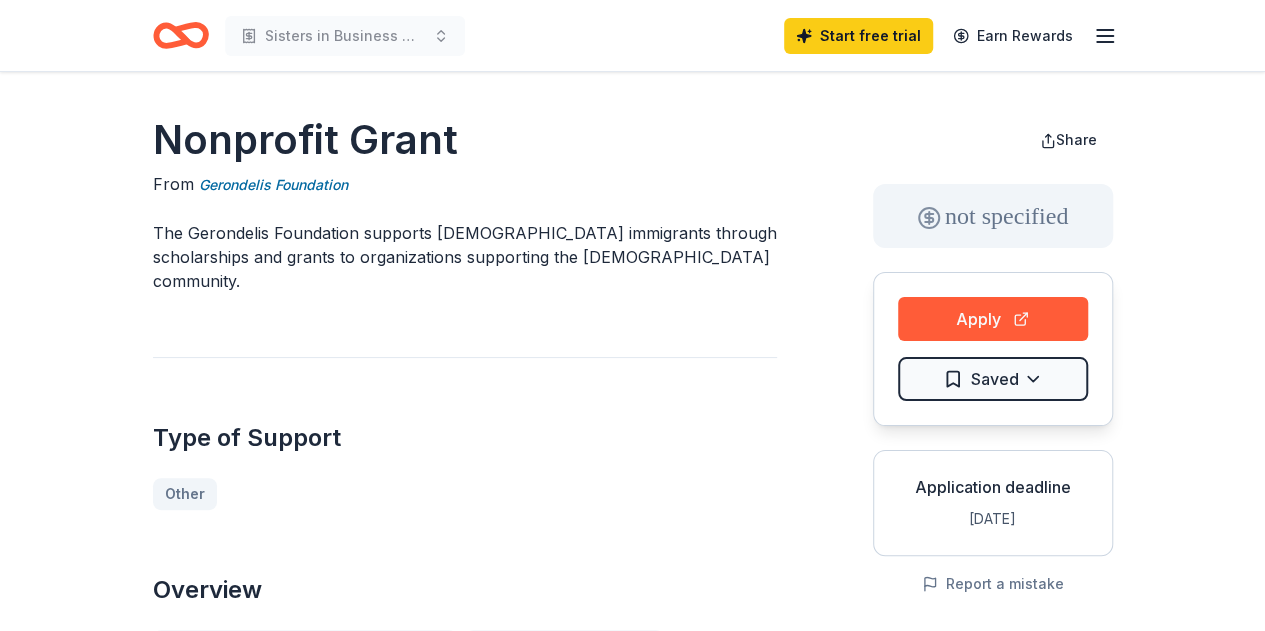 click 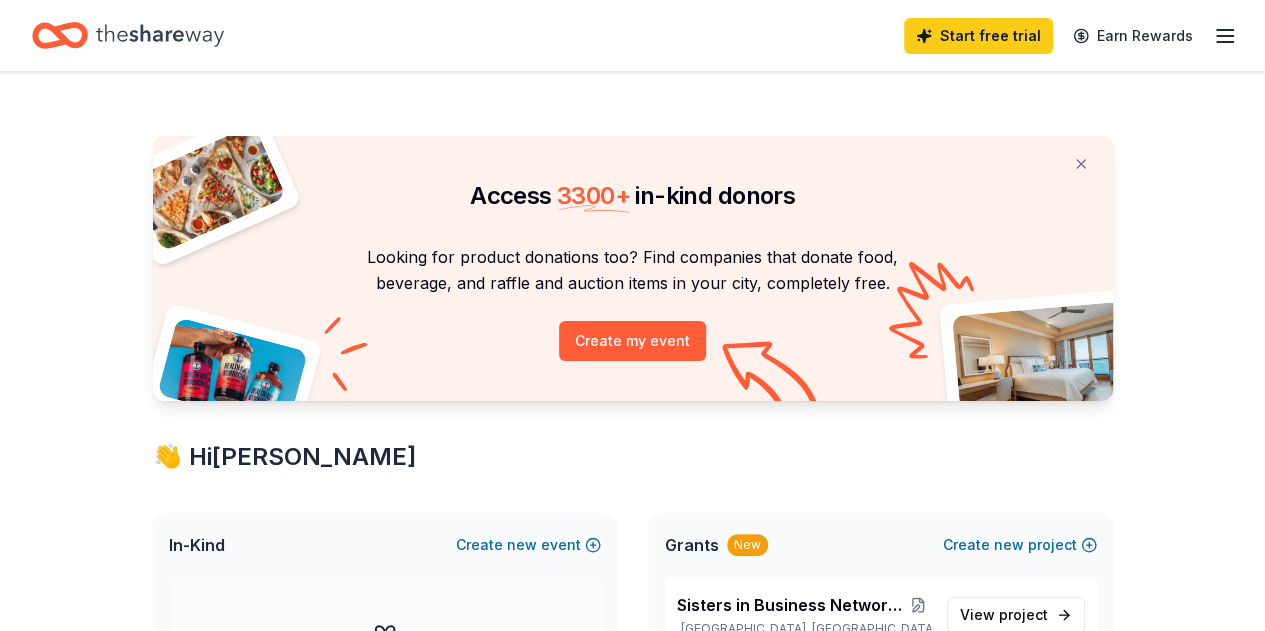 click on "Start free  trial Earn Rewards" at bounding box center [632, 35] 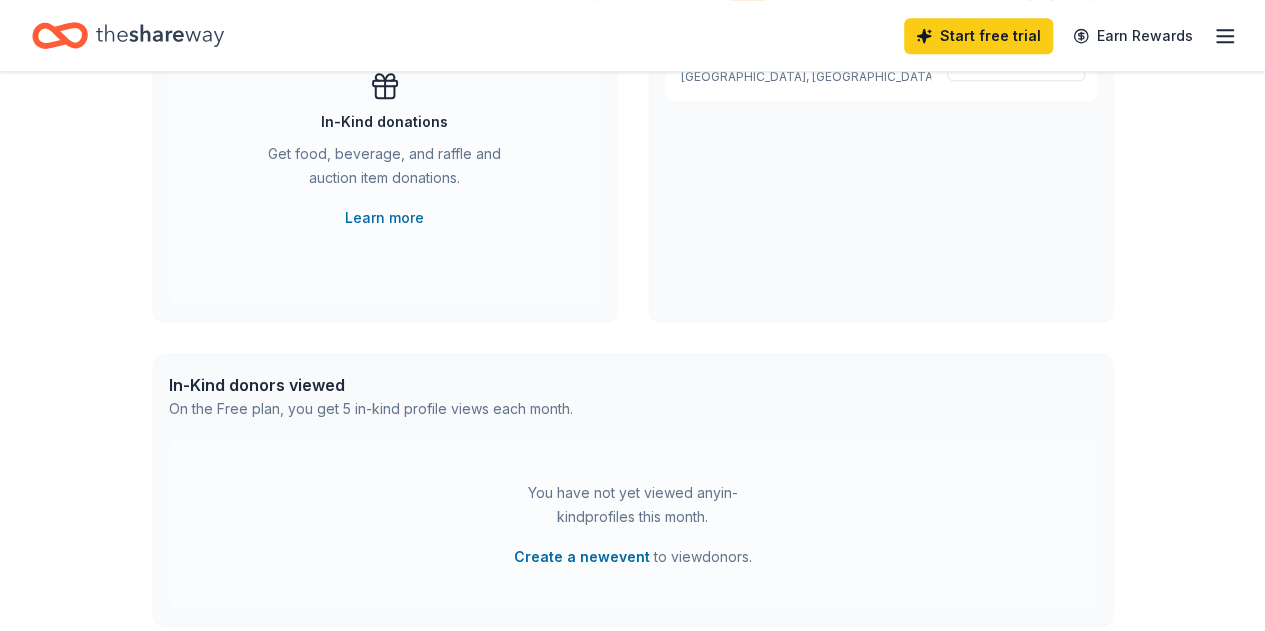 click 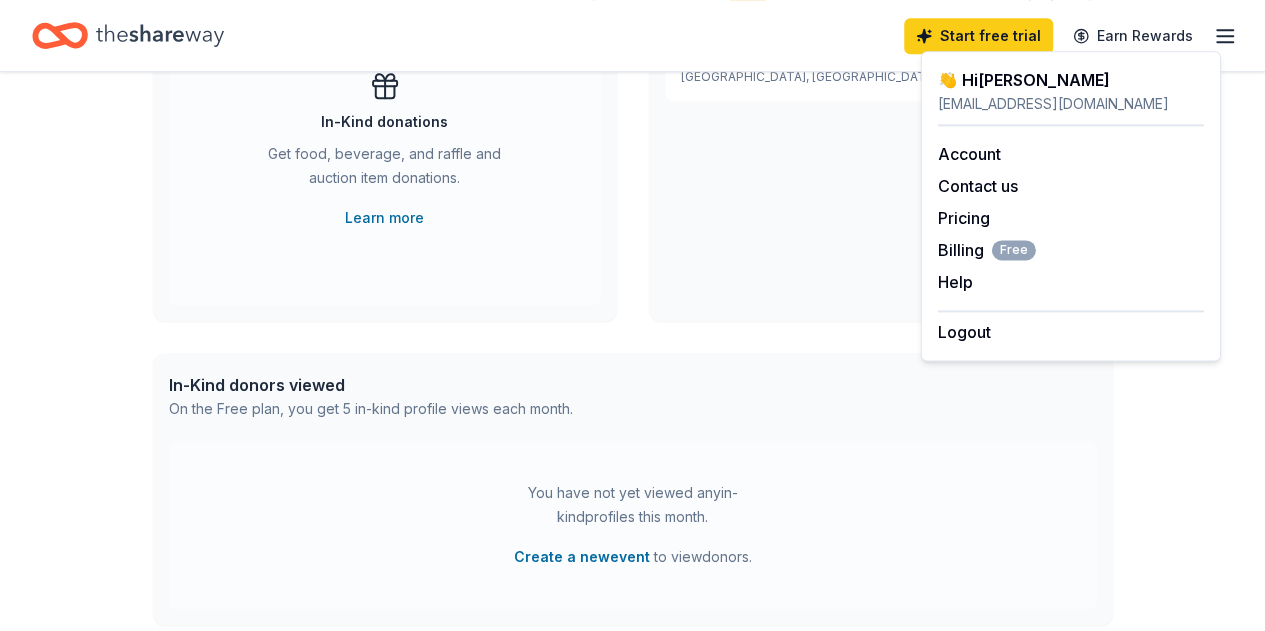 click on "Sisters in Business Network Gwinnett Startup Berkeley Lake, GA View   project" at bounding box center [881, 173] 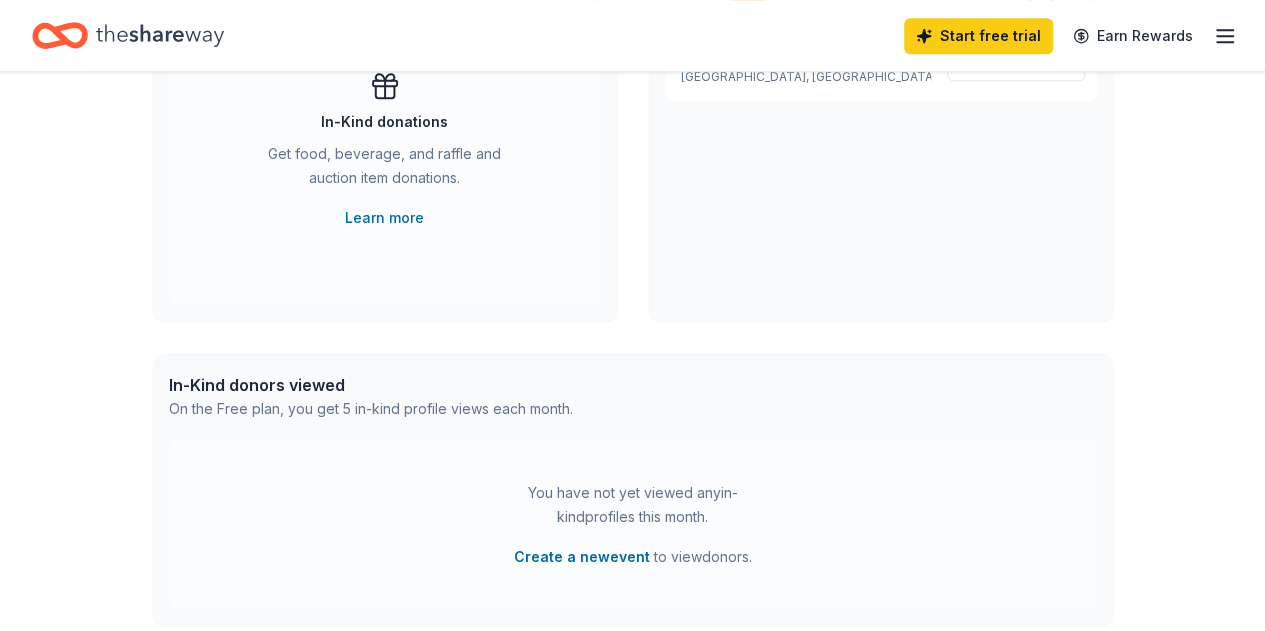 scroll, scrollTop: 0, scrollLeft: 0, axis: both 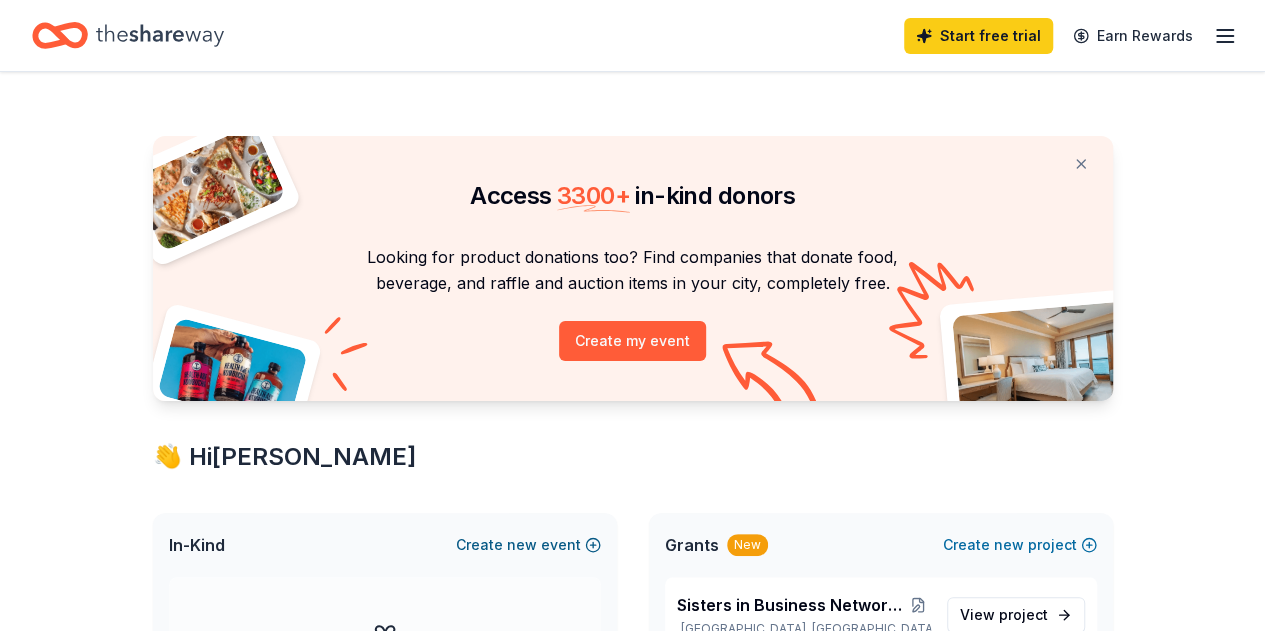 click on "new" at bounding box center [522, 545] 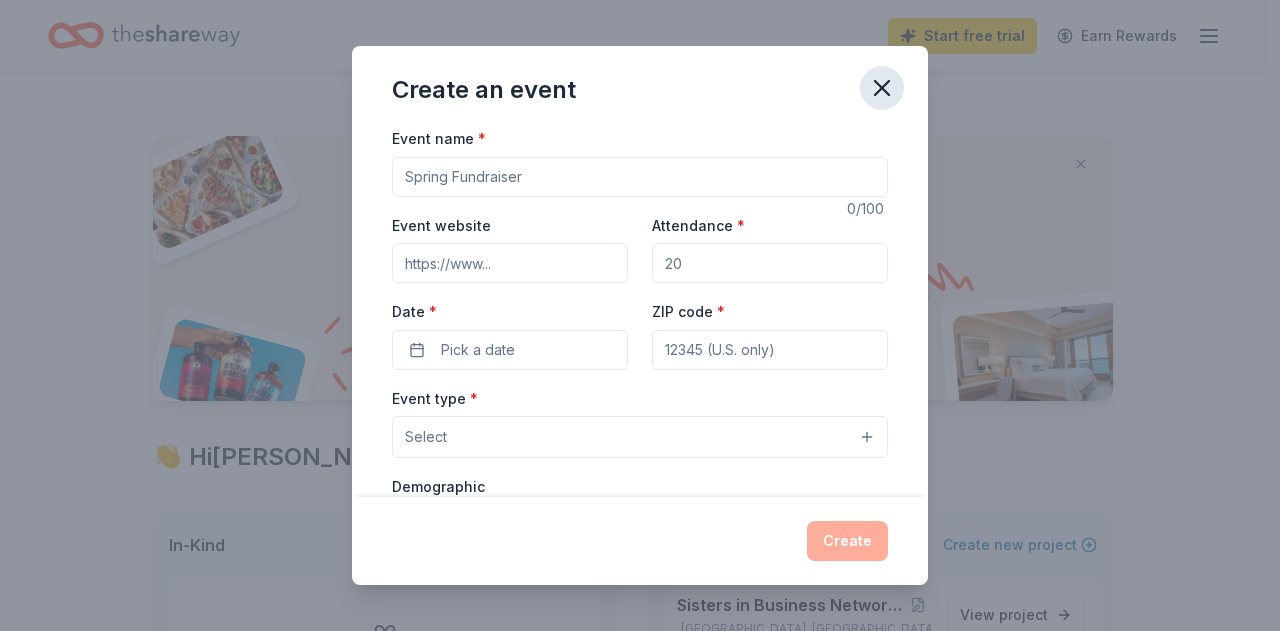 click at bounding box center [882, 88] 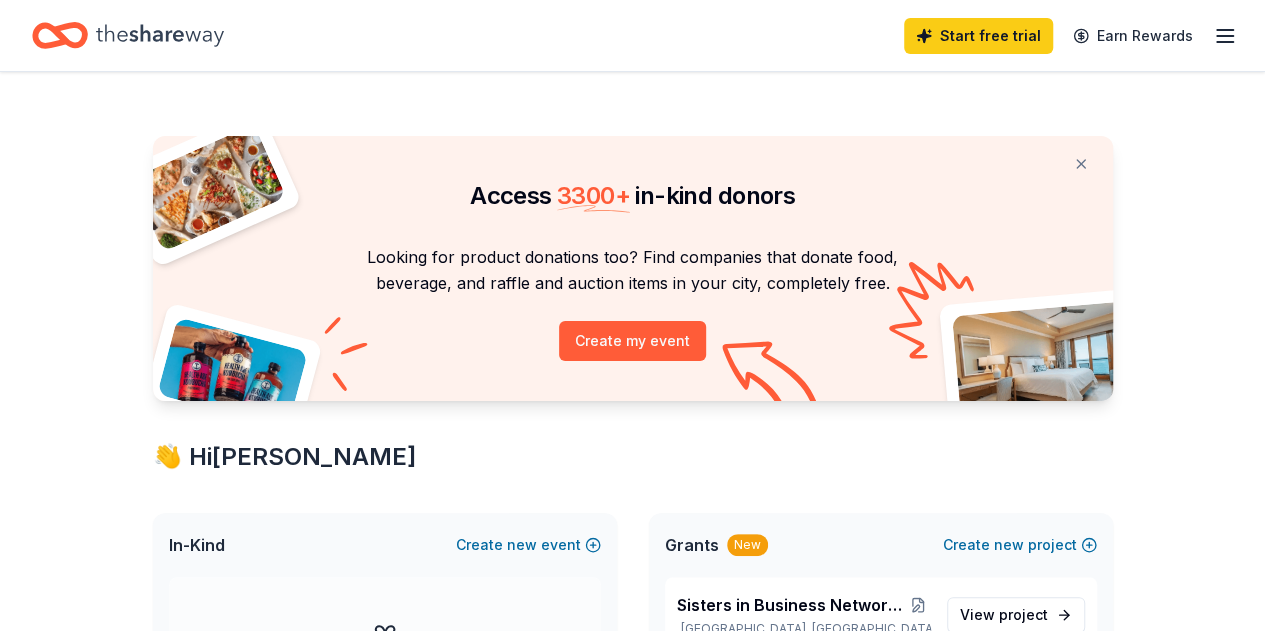 click 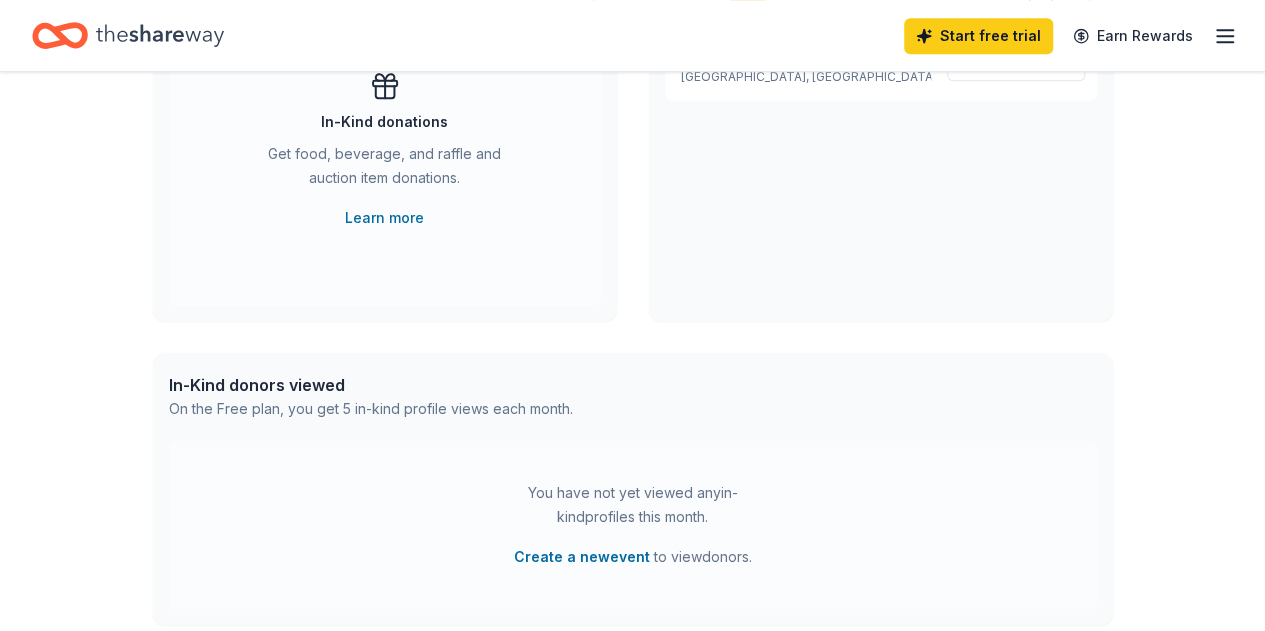 scroll, scrollTop: 1104, scrollLeft: 0, axis: vertical 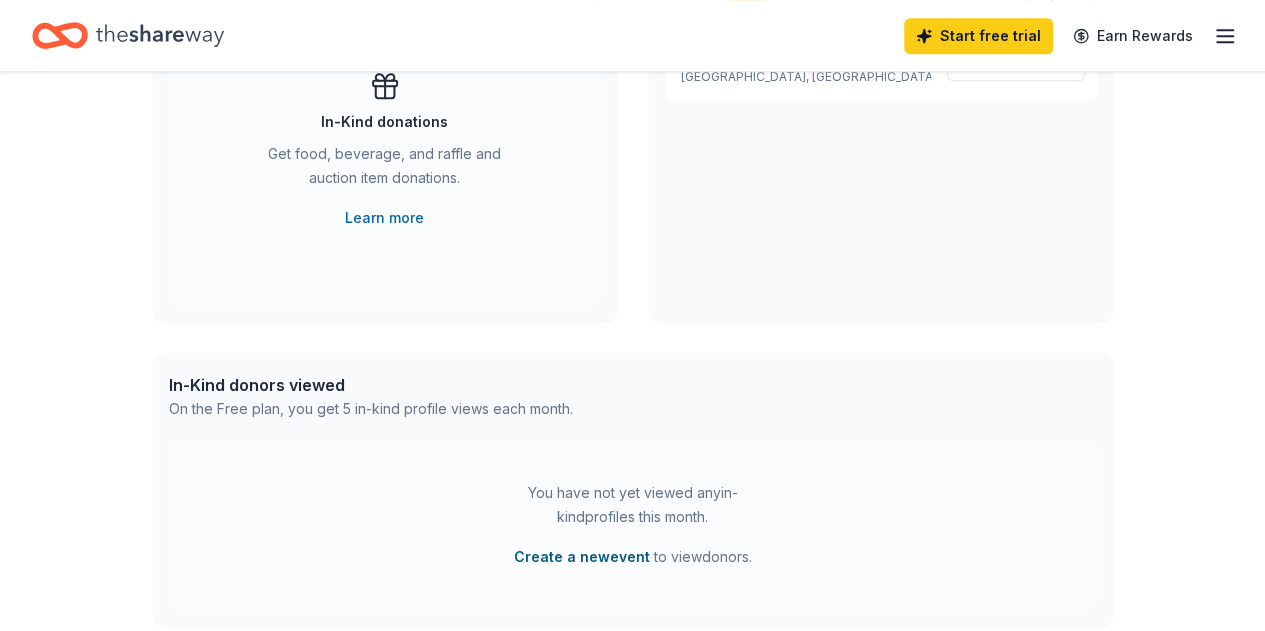 click on "Create a new  event" at bounding box center [582, 557] 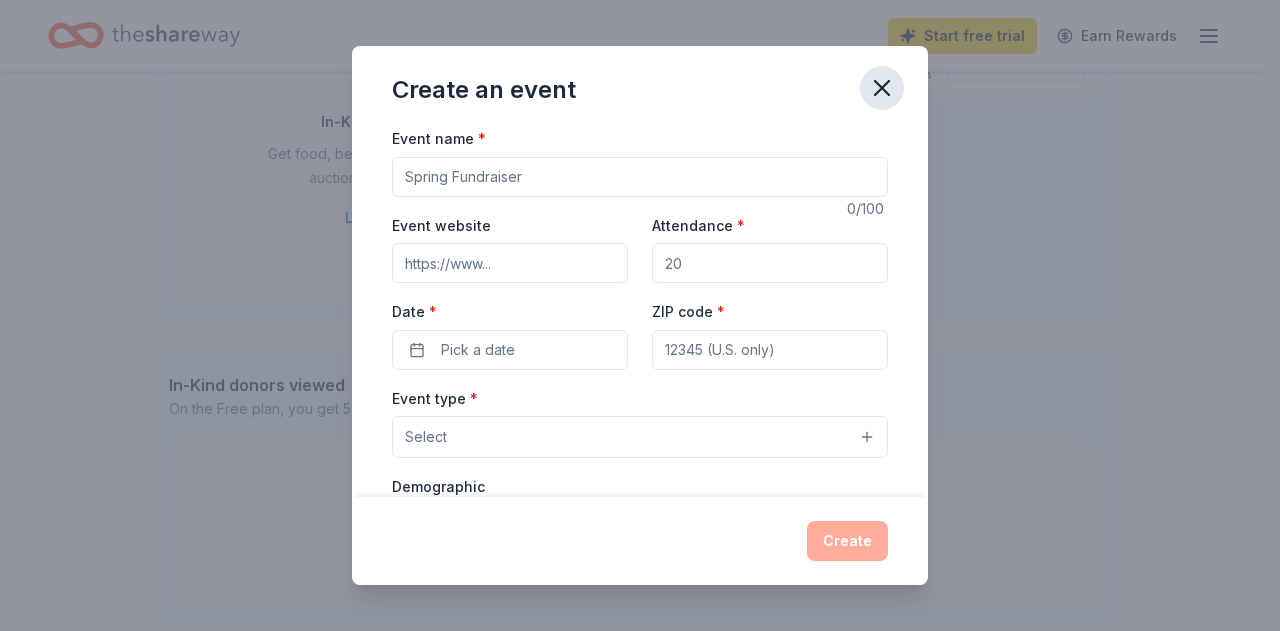 click 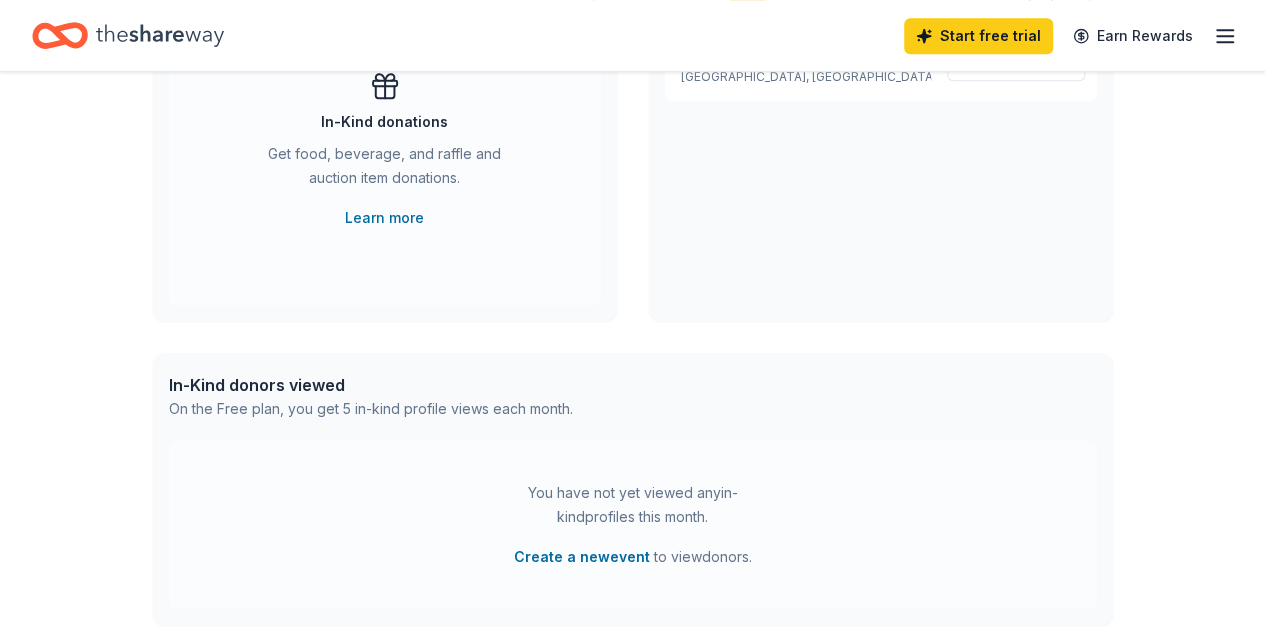 scroll, scrollTop: 0, scrollLeft: 0, axis: both 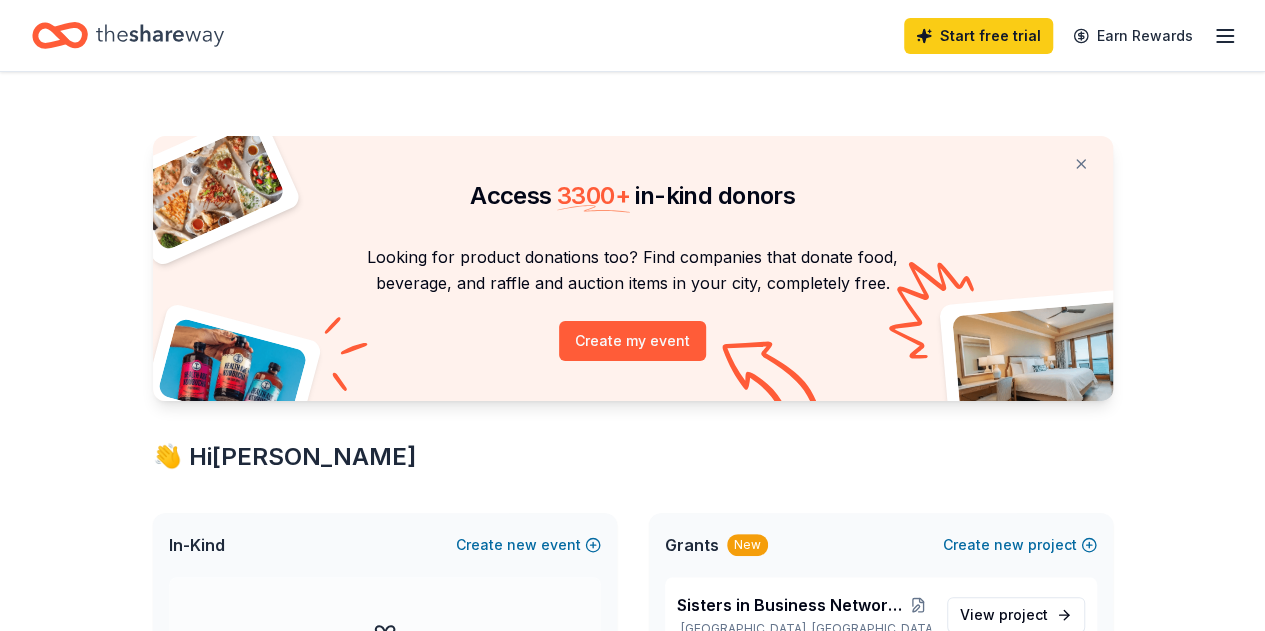 click 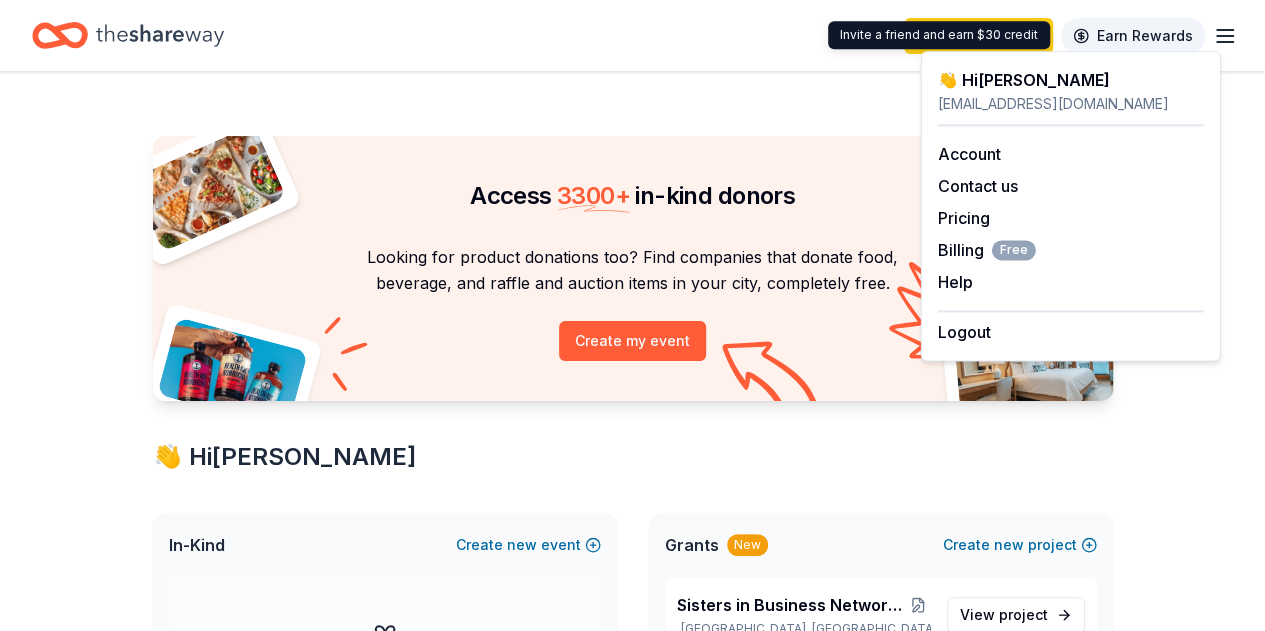 click on "Earn Rewards" at bounding box center [1133, 36] 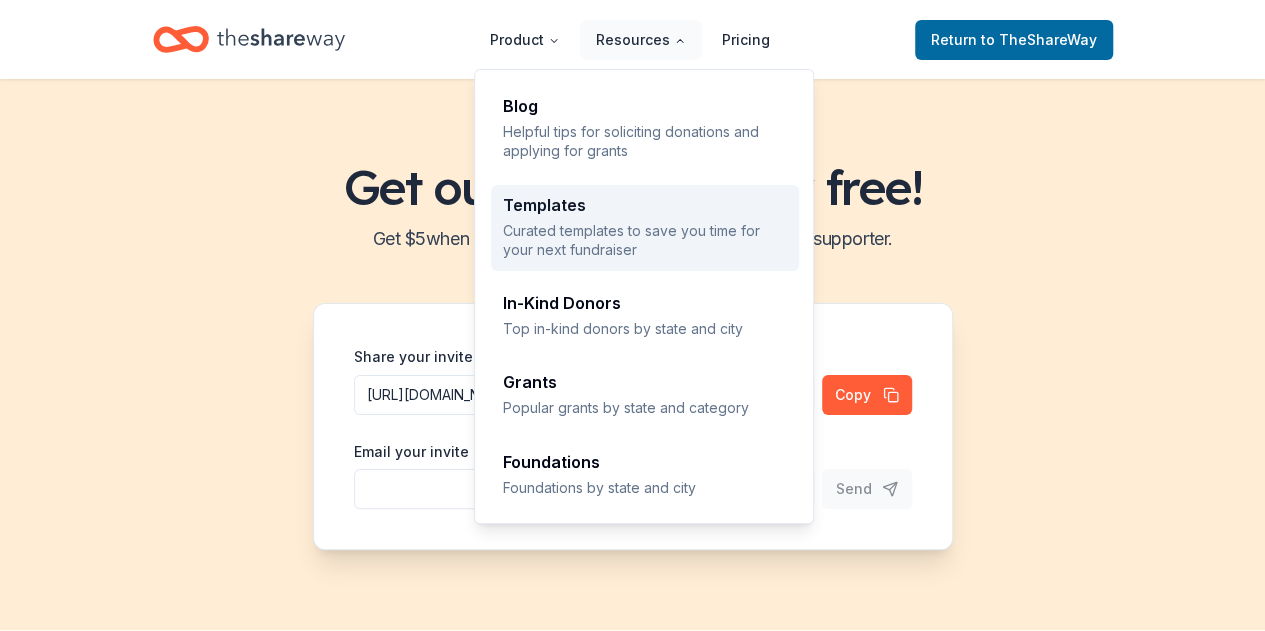 click on "Curated templates to save you time for your next fundraiser" at bounding box center [645, 240] 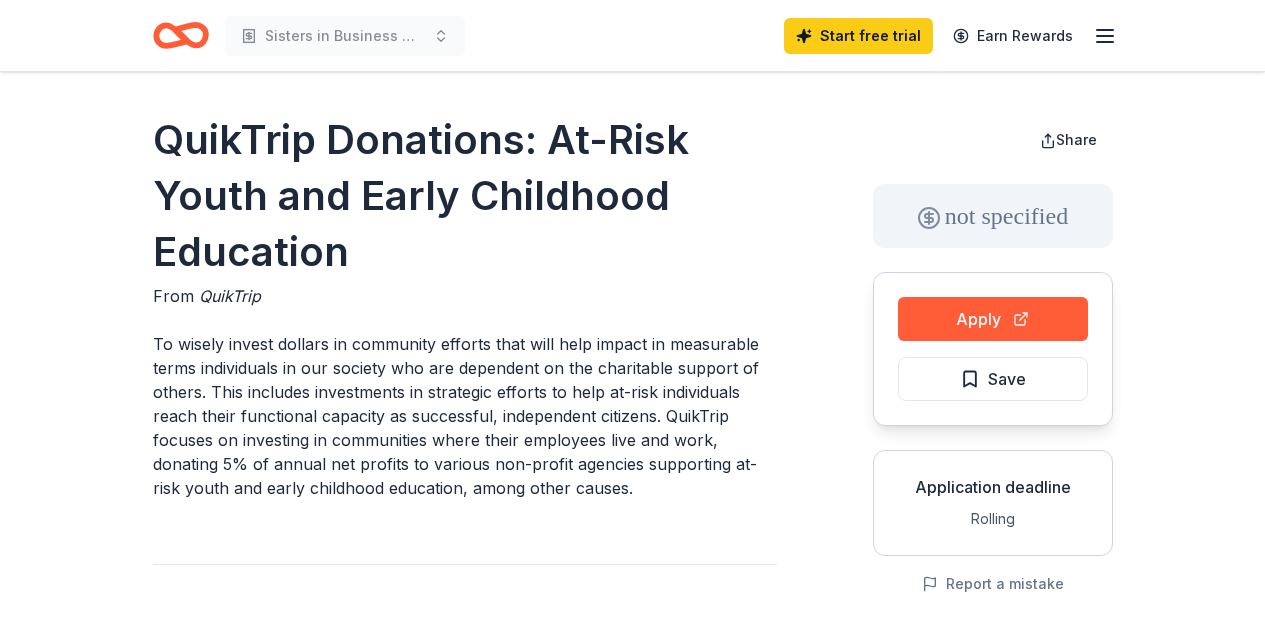 scroll, scrollTop: 0, scrollLeft: 0, axis: both 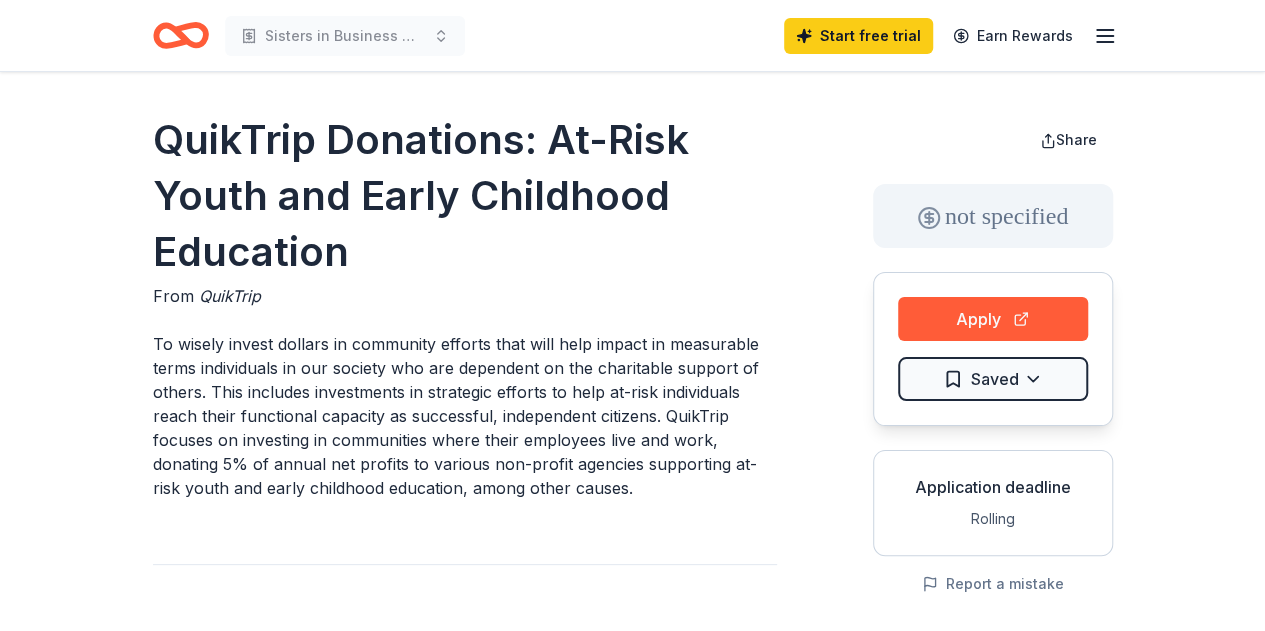 click on "QuikTrip Donations: At-Risk Youth and Early Childhood Education From   QuikTrip To wisely invest dollars in community efforts that will help impact in measurable terms individuals in our society who are dependent on the charitable support of others. This includes investments in strategic efforts to help at-risk individuals reach their functional capacity as successful, independent citizens. QuikTrip focuses on investing in communities where their employees live and work, donating 5% of annual net profits to various non-profit agencies supporting at-risk youth and early childhood education, among other causes. Type of Support Projects & programming Education General operations Capital Training and capacity building Overview Child welfare Early childhood education Child development Parent-teacher involvement Parent education Child care Eligibility Organization's Location [GEOGRAPHIC_DATA] Program Location See more Organization Type 501(c)(3) Nonprofit Public or government entity Other
Located in the [GEOGRAPHIC_DATA] area" at bounding box center [632, 1595] 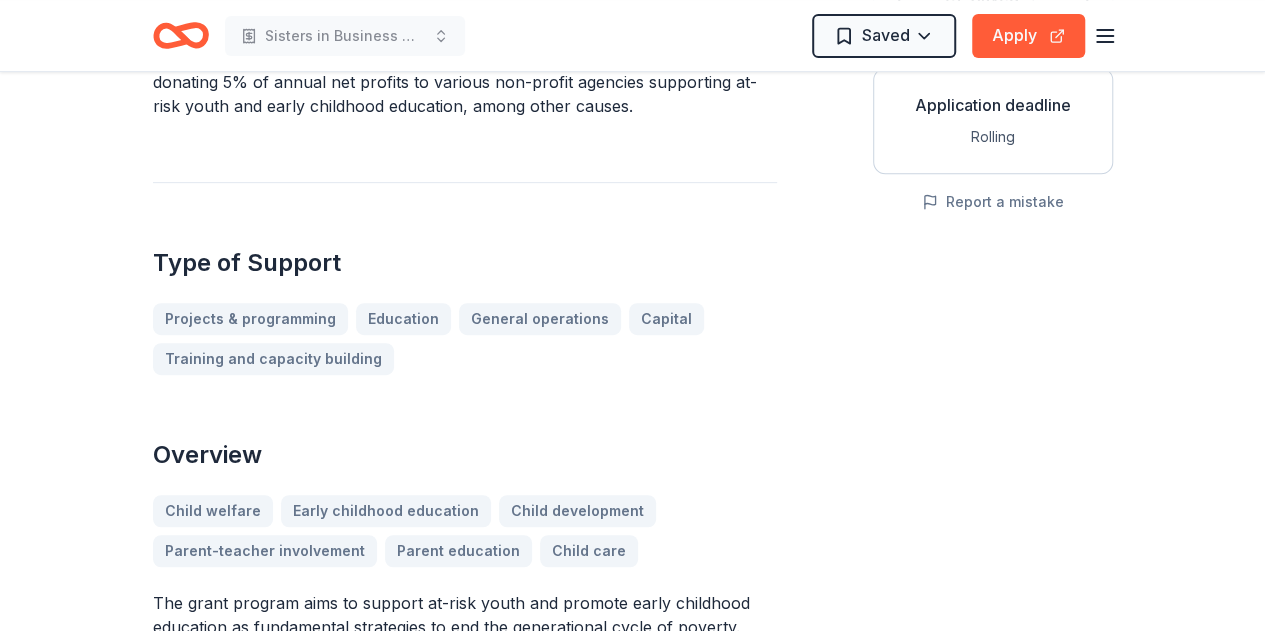 scroll, scrollTop: 557, scrollLeft: 0, axis: vertical 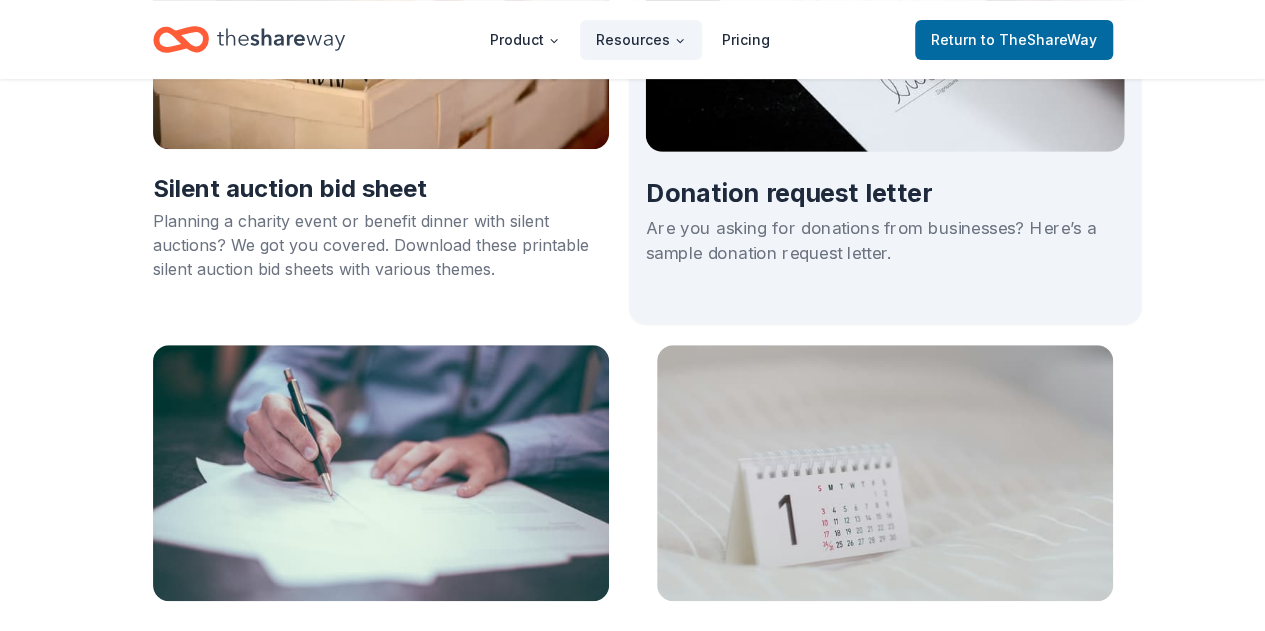 click on "Are you asking for donations from businesses? Here’s a sample donation request letter." at bounding box center (884, 240) 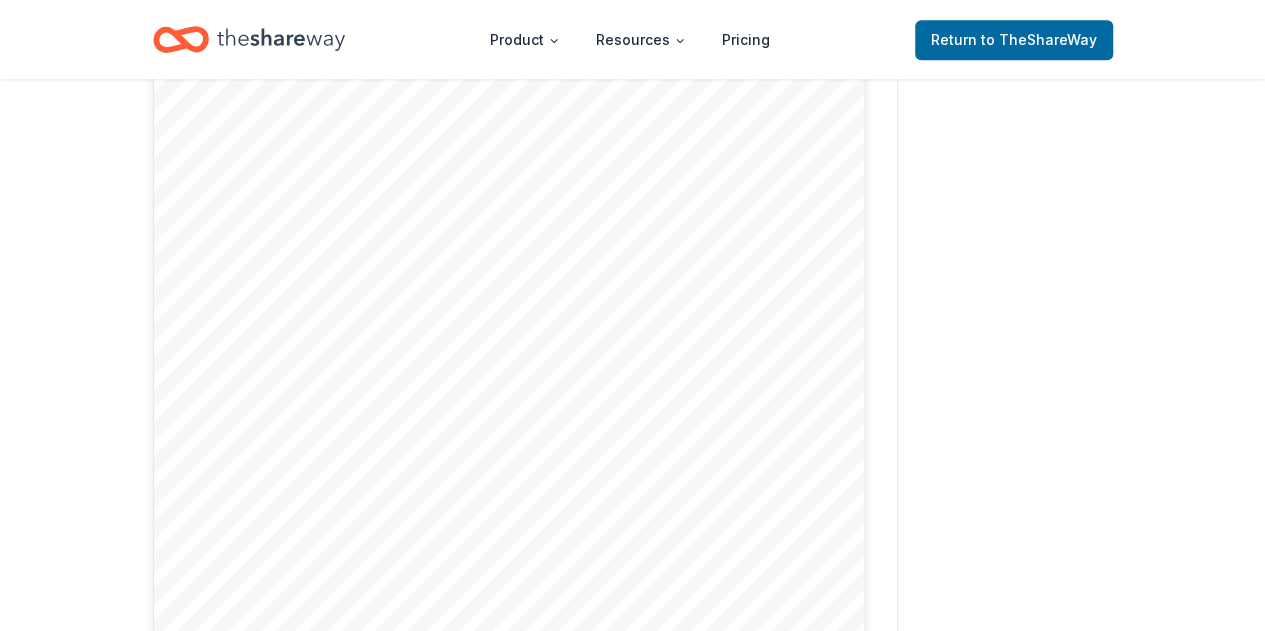 scroll, scrollTop: 0, scrollLeft: 0, axis: both 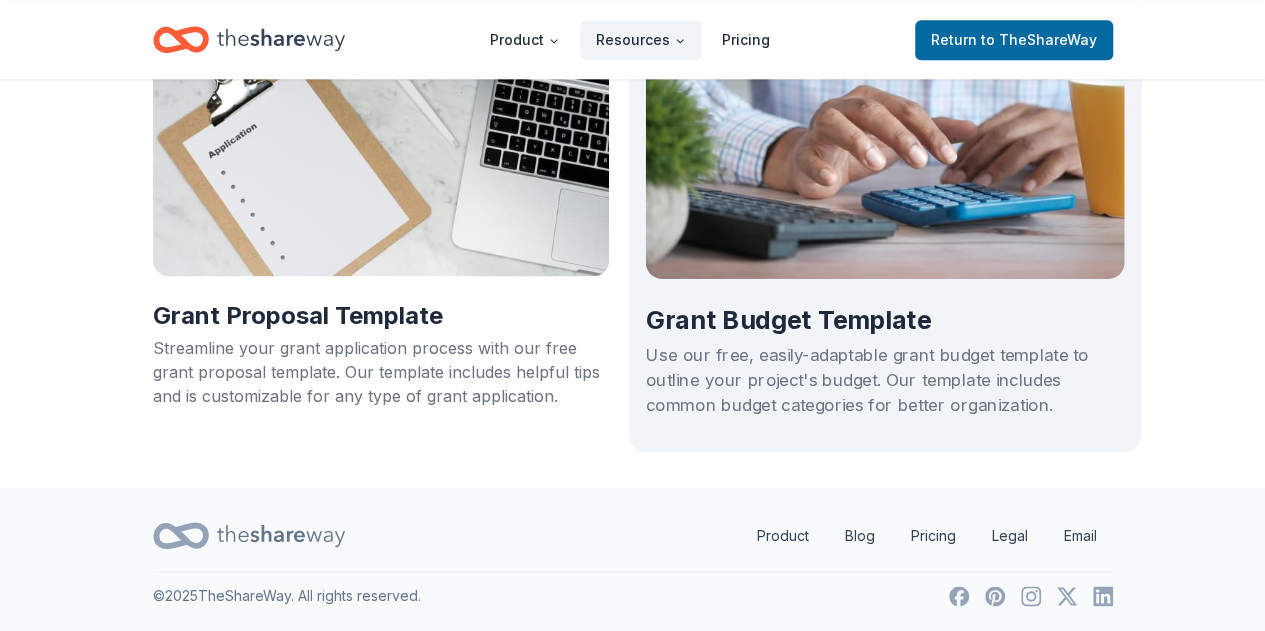 click on "Grant Budget Template" at bounding box center (884, 321) 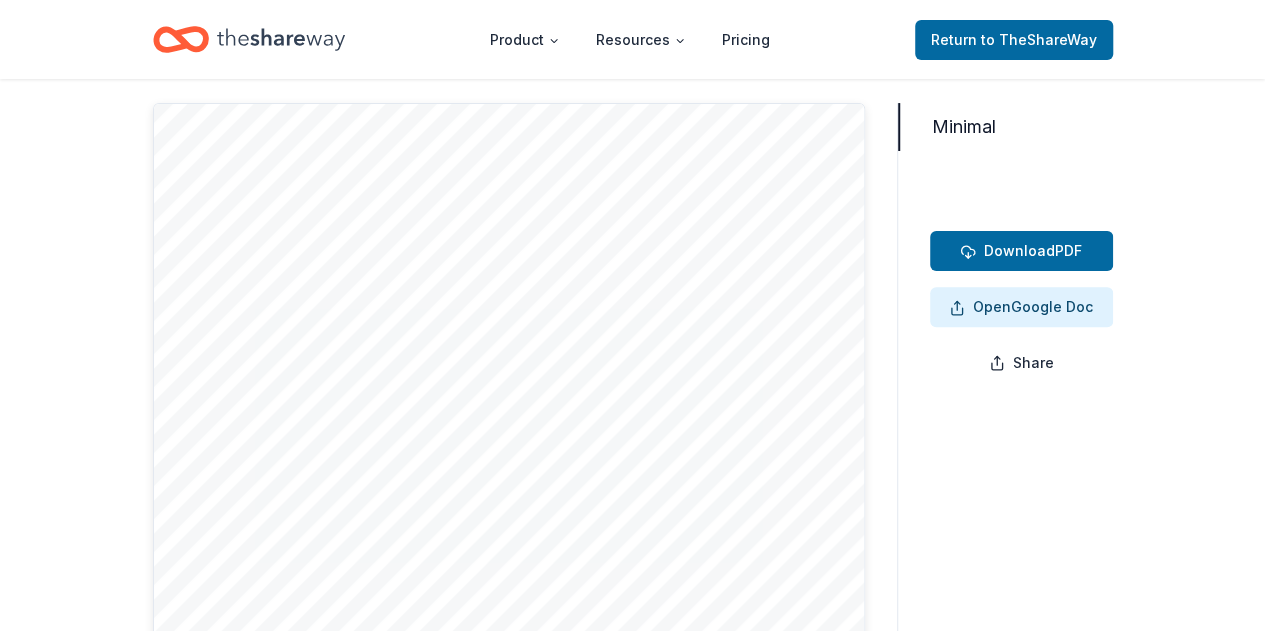 scroll, scrollTop: 200, scrollLeft: 0, axis: vertical 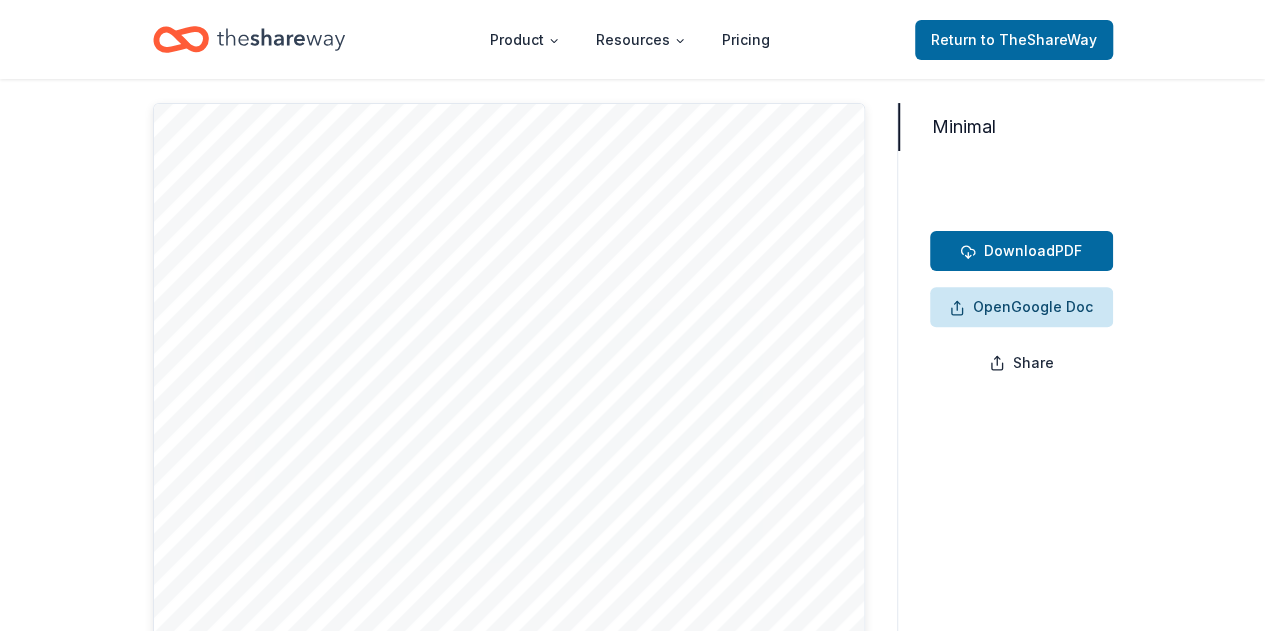 click on "Open  Google Doc" at bounding box center (1021, 307) 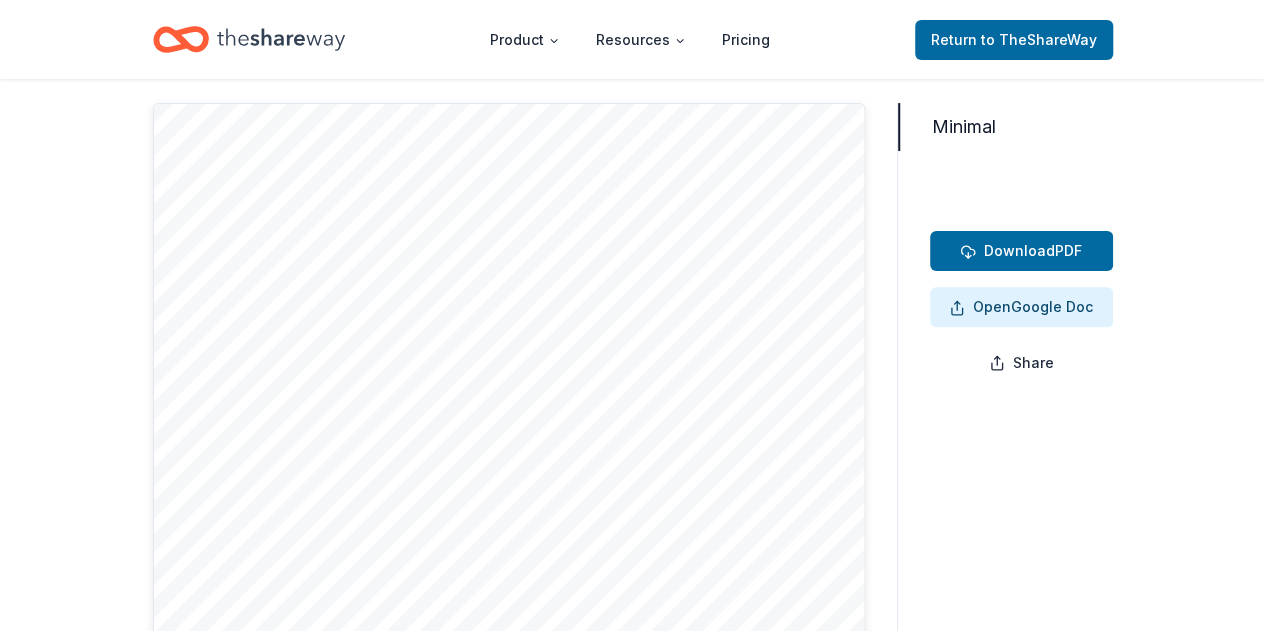 scroll, scrollTop: 1171, scrollLeft: 0, axis: vertical 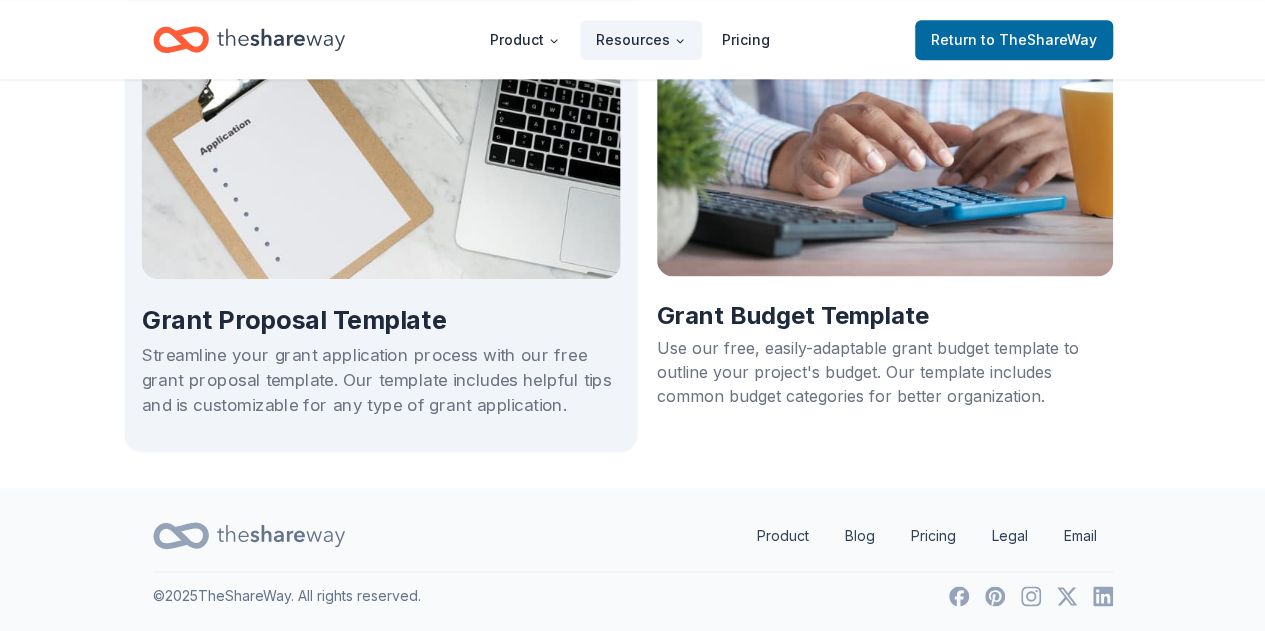 click on "Grant Proposal Template" at bounding box center (380, 321) 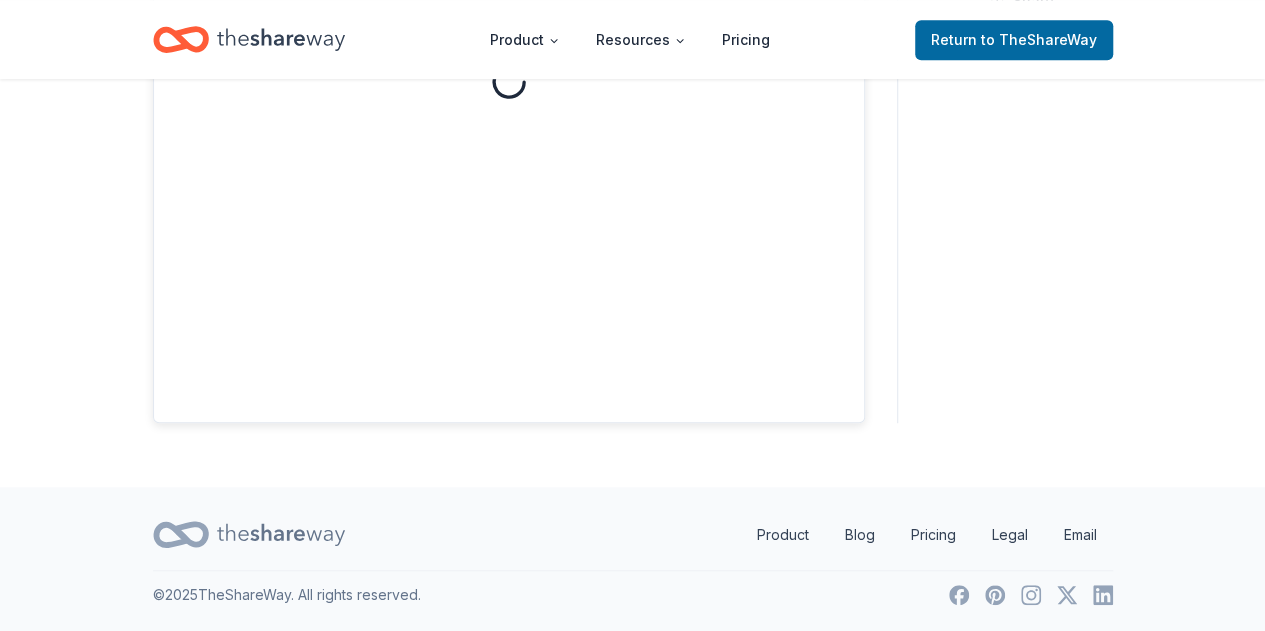 scroll, scrollTop: 0, scrollLeft: 0, axis: both 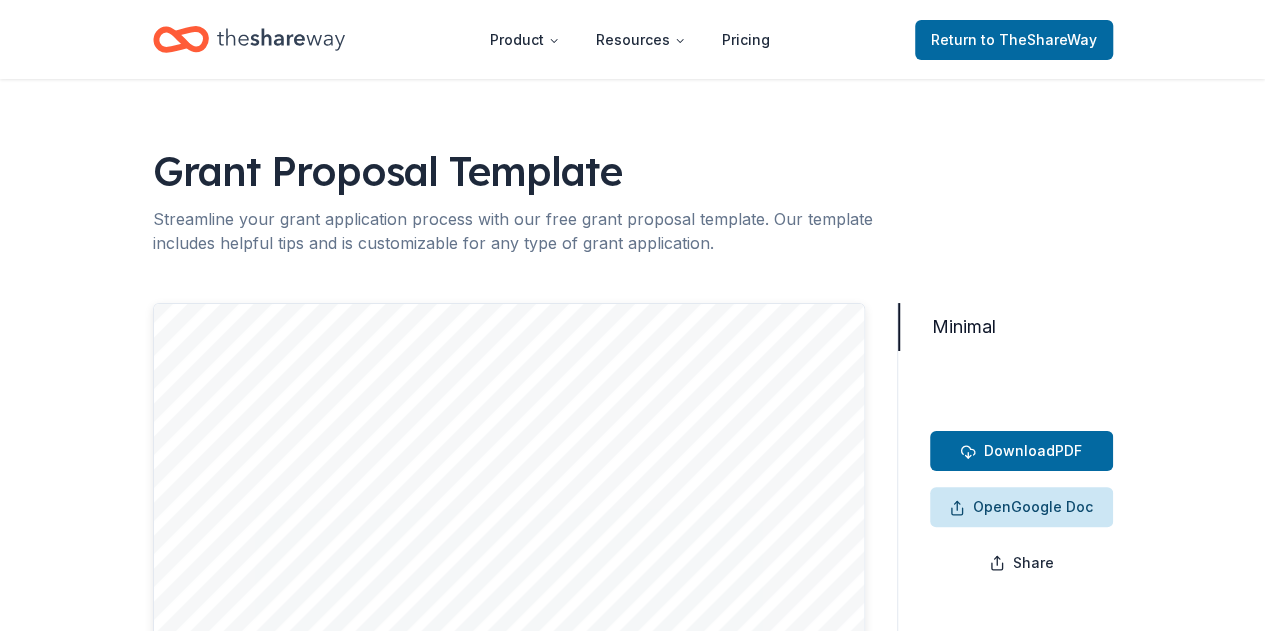 click on "Open  Google Doc" at bounding box center [1021, 507] 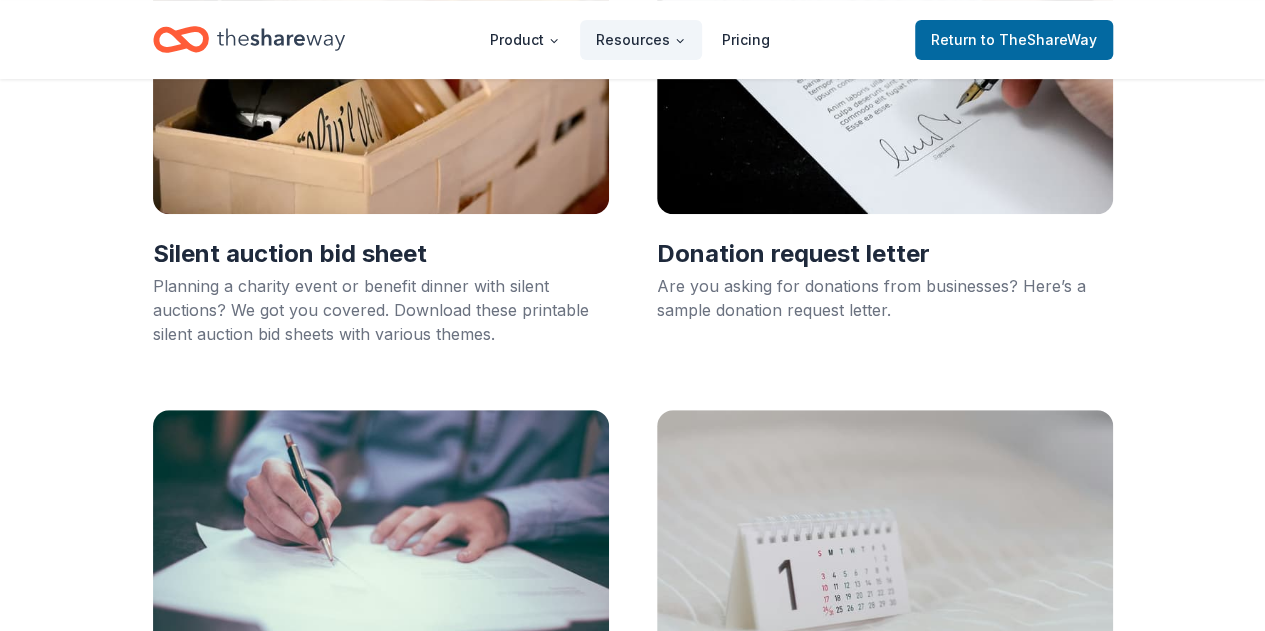 scroll, scrollTop: 0, scrollLeft: 0, axis: both 